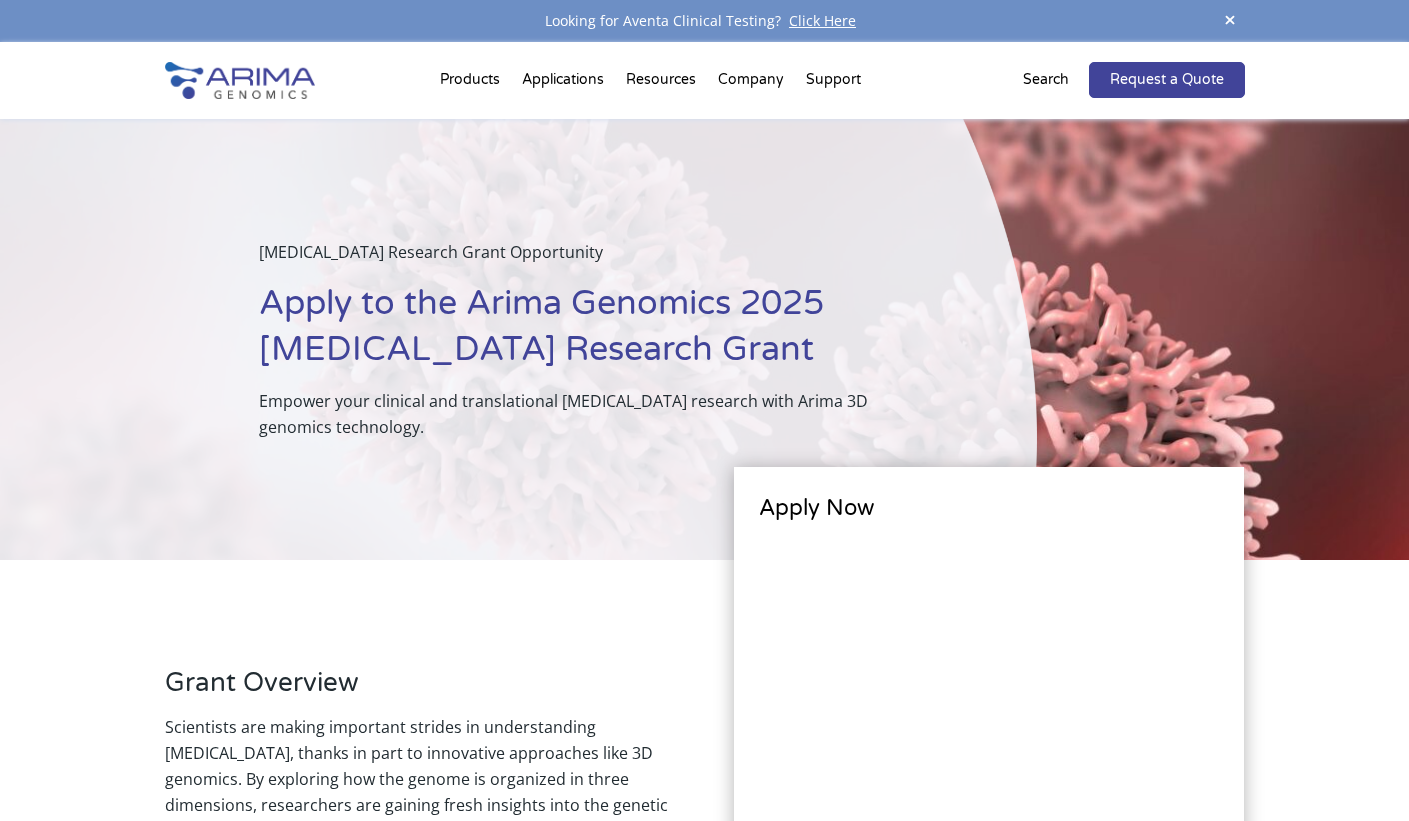 scroll, scrollTop: 0, scrollLeft: 0, axis: both 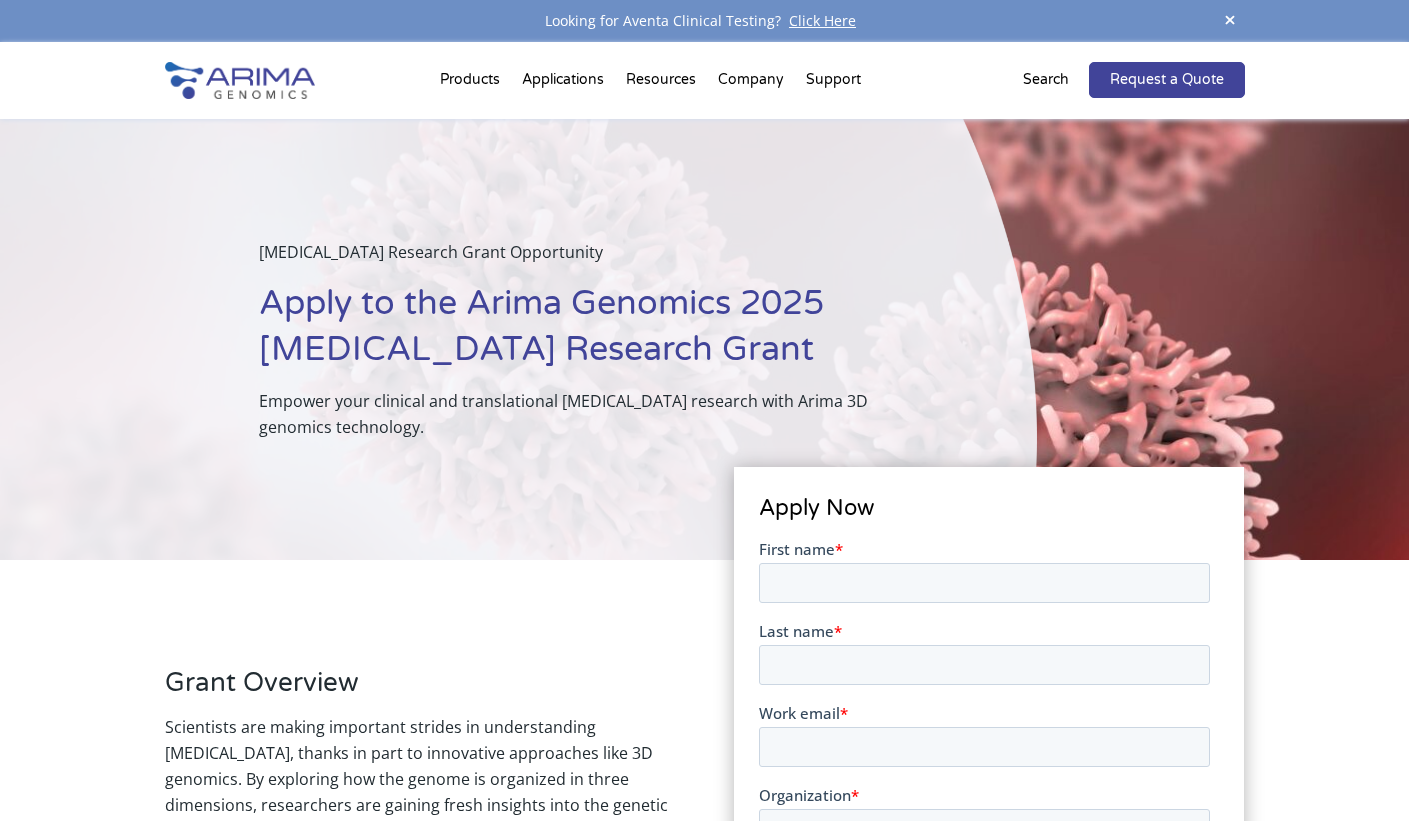 click on "Request a Quote Search" at bounding box center [1083, 80] 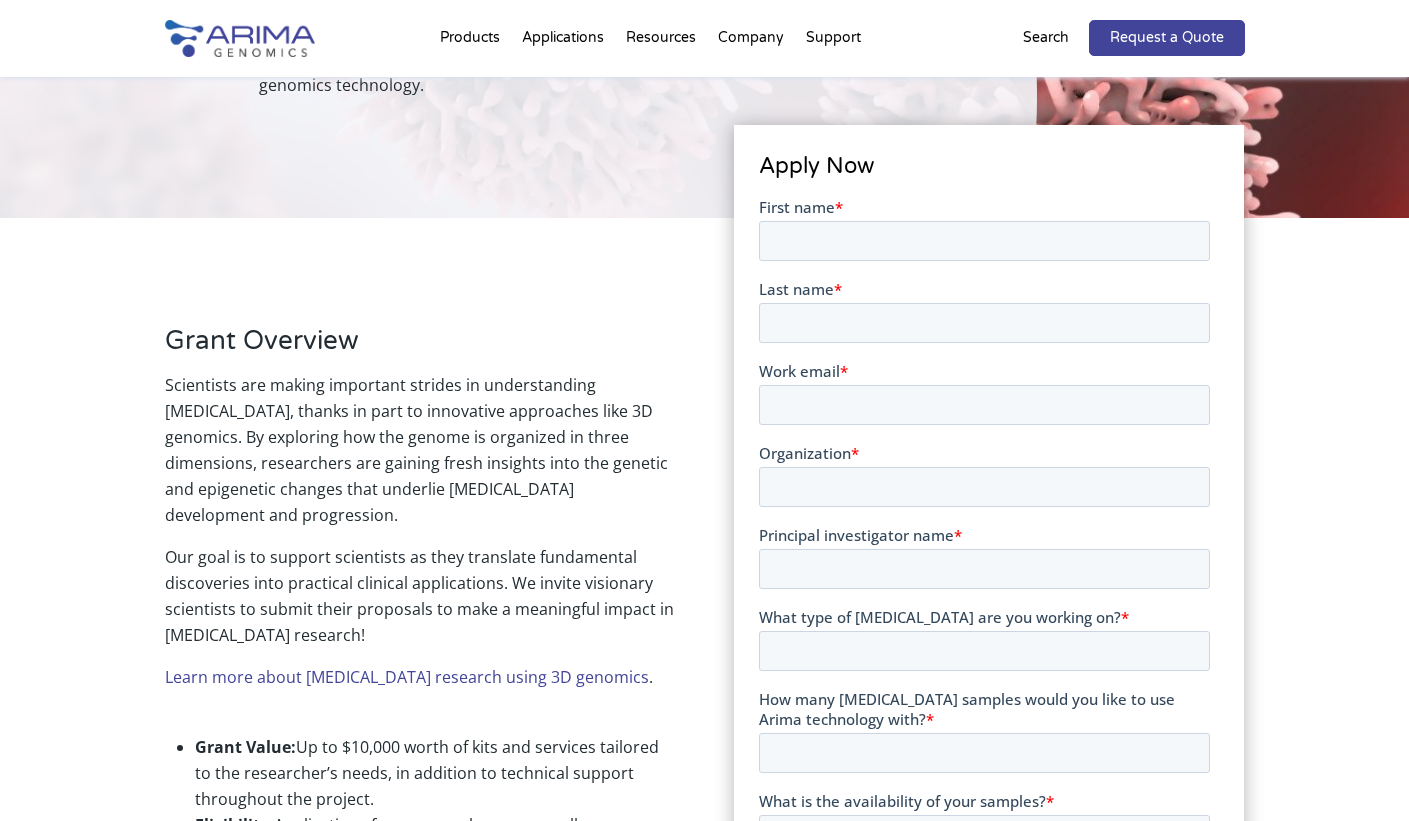 scroll, scrollTop: 294, scrollLeft: 0, axis: vertical 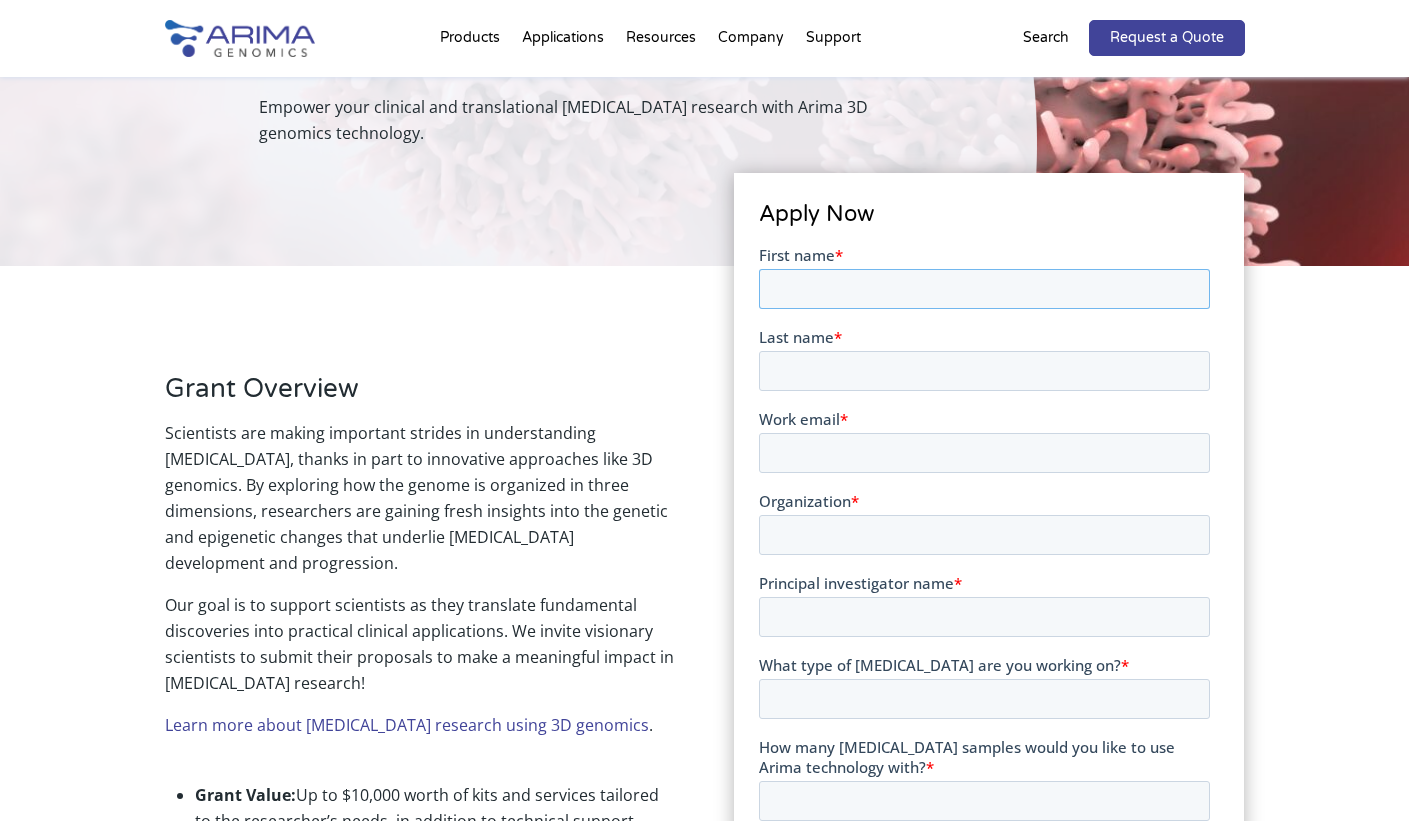 click on "First name *" at bounding box center (984, 288) 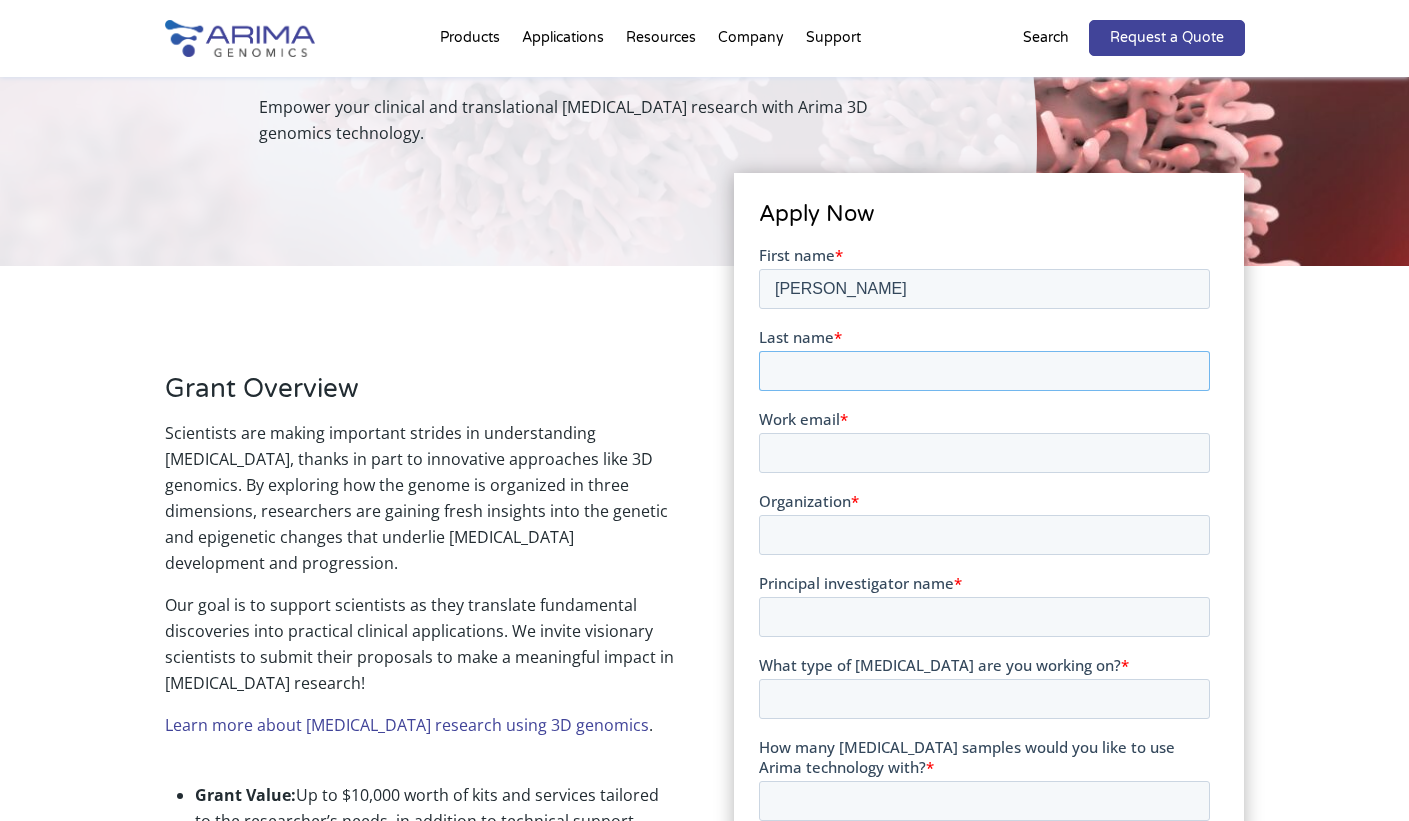 type on "fiermonte" 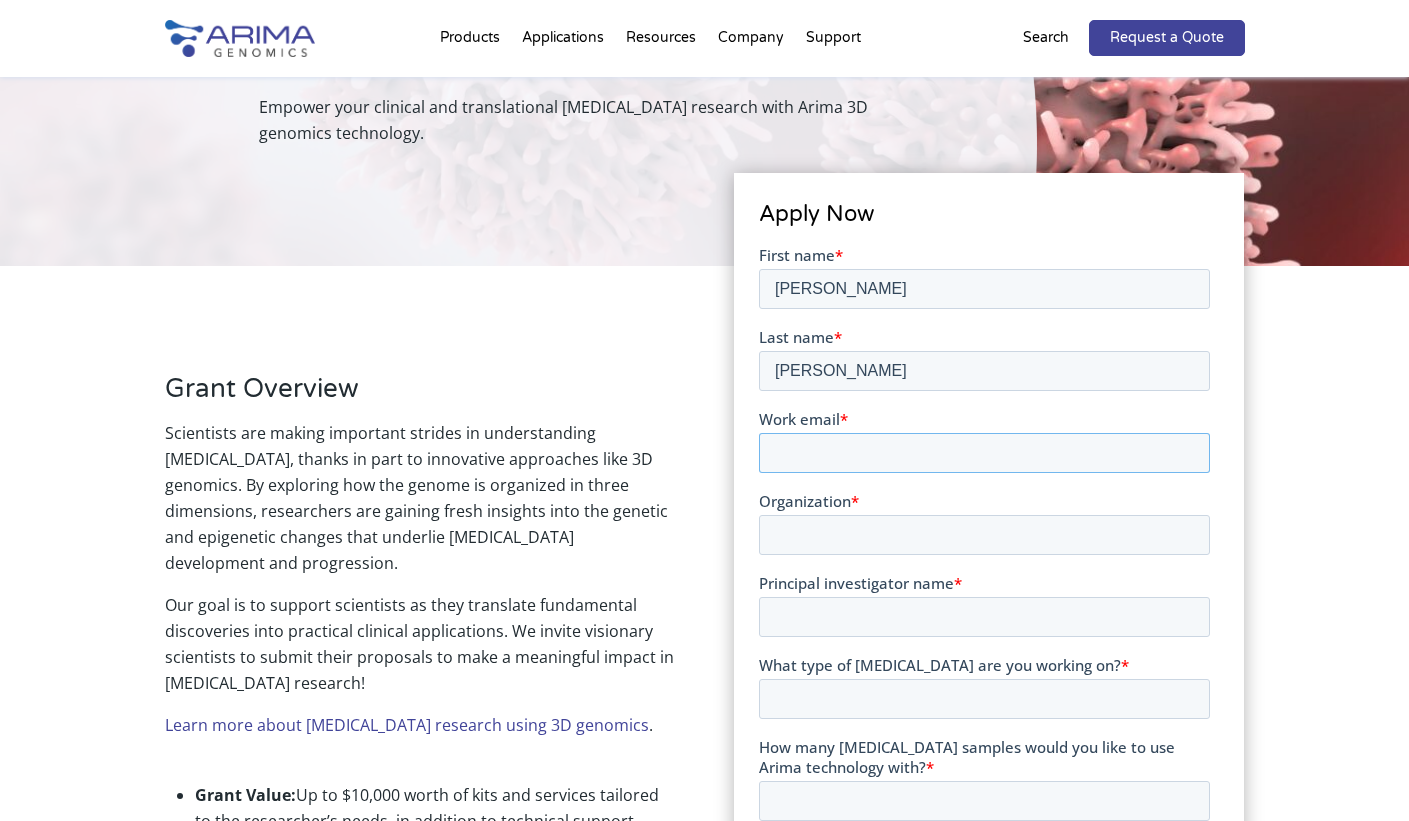 type on "gfierm@gmail.com" 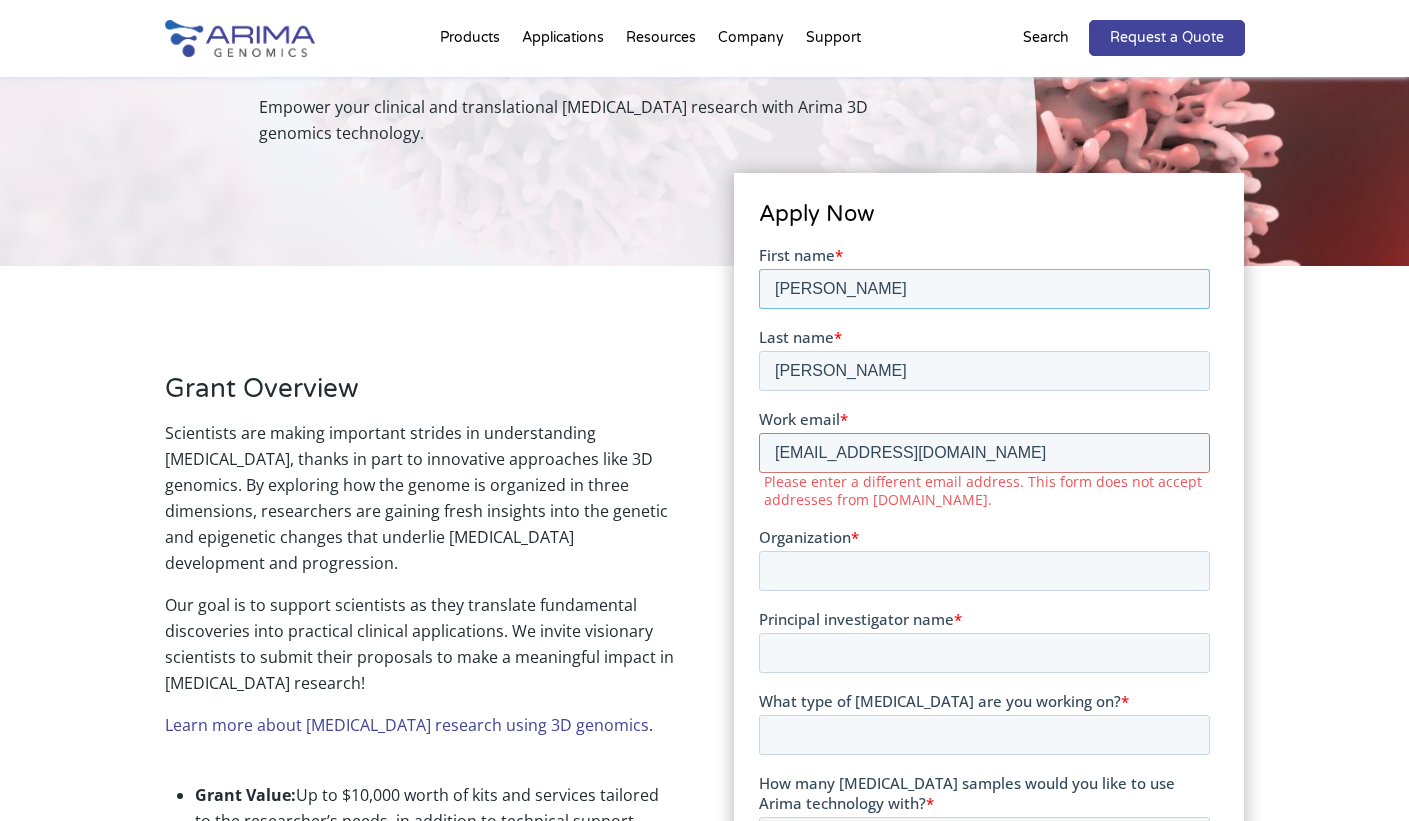 drag, startPoint x: 785, startPoint y: 289, endPoint x: 771, endPoint y: 290, distance: 14.035668 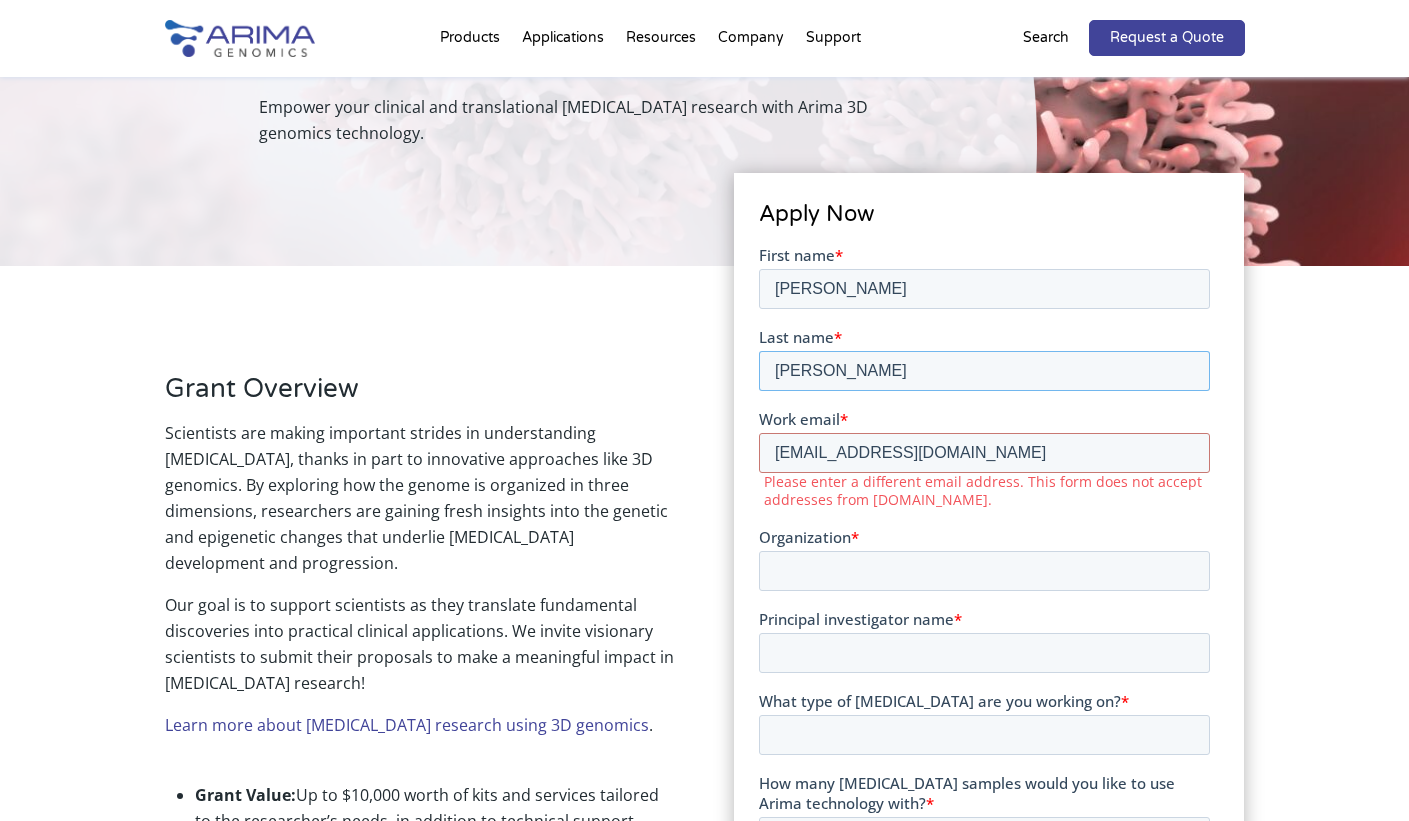 drag, startPoint x: 781, startPoint y: 370, endPoint x: 763, endPoint y: 373, distance: 18.248287 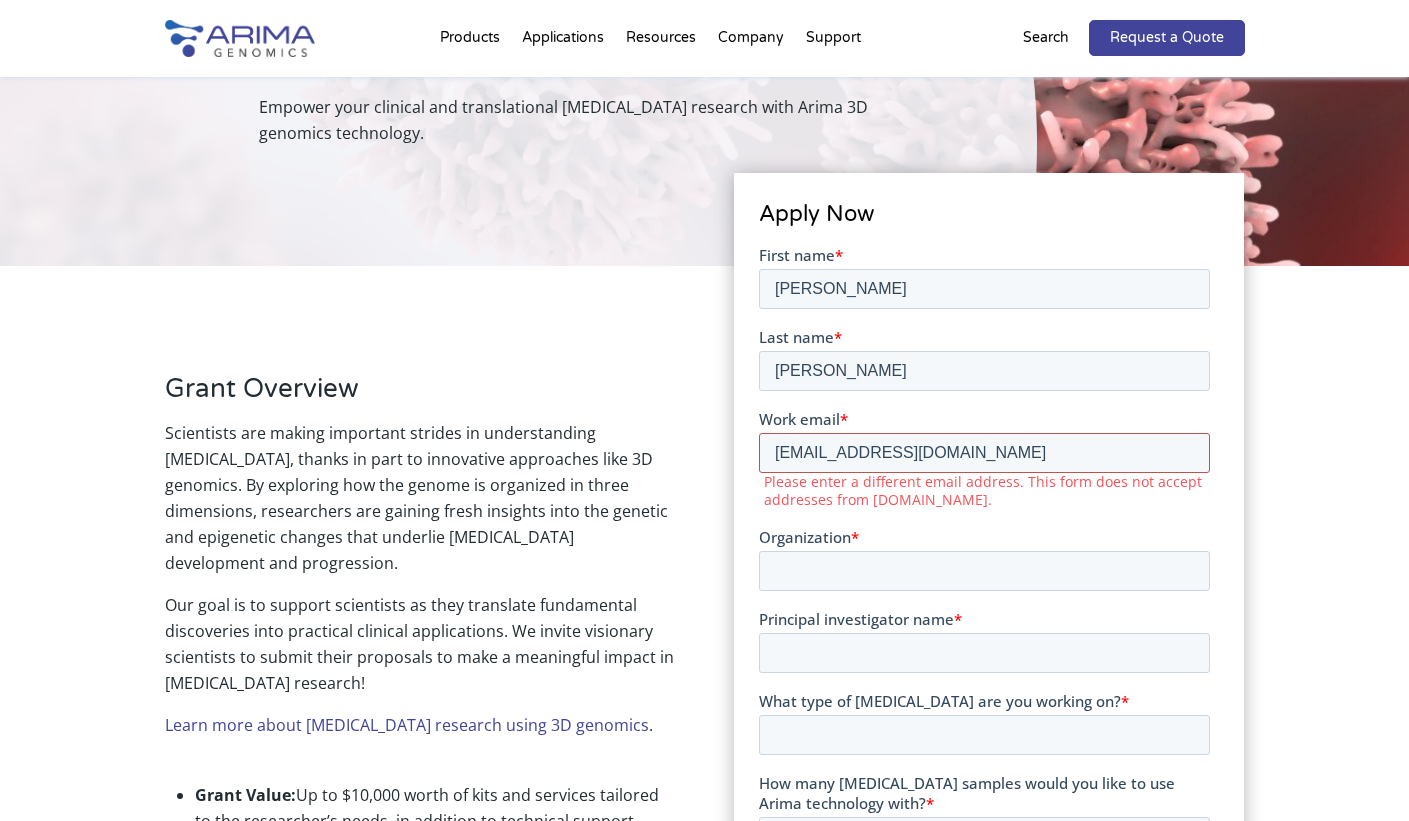 drag, startPoint x: 926, startPoint y: 455, endPoint x: 722, endPoint y: 449, distance: 204.08821 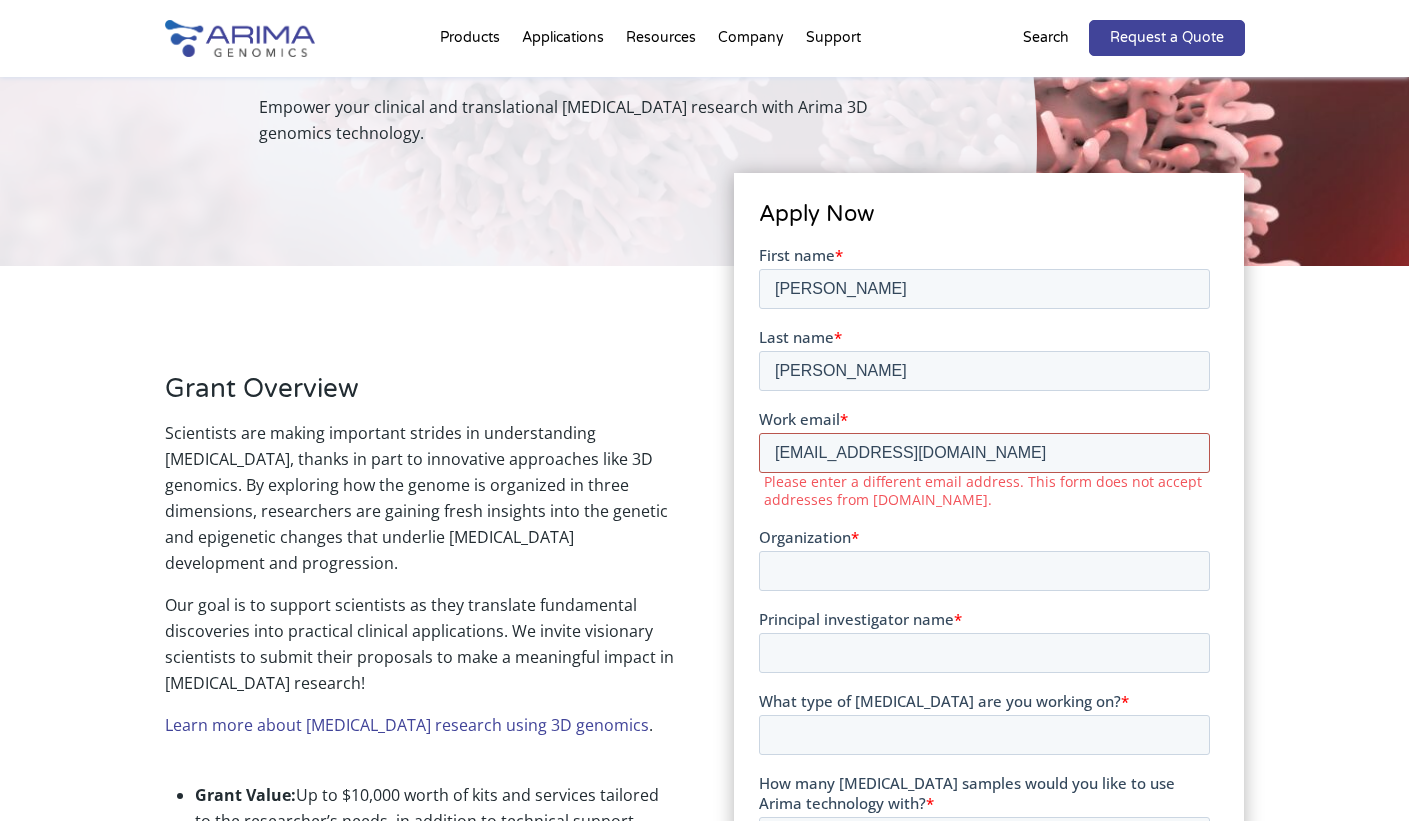 type on "giuseppe.fiermonte@uniba.it" 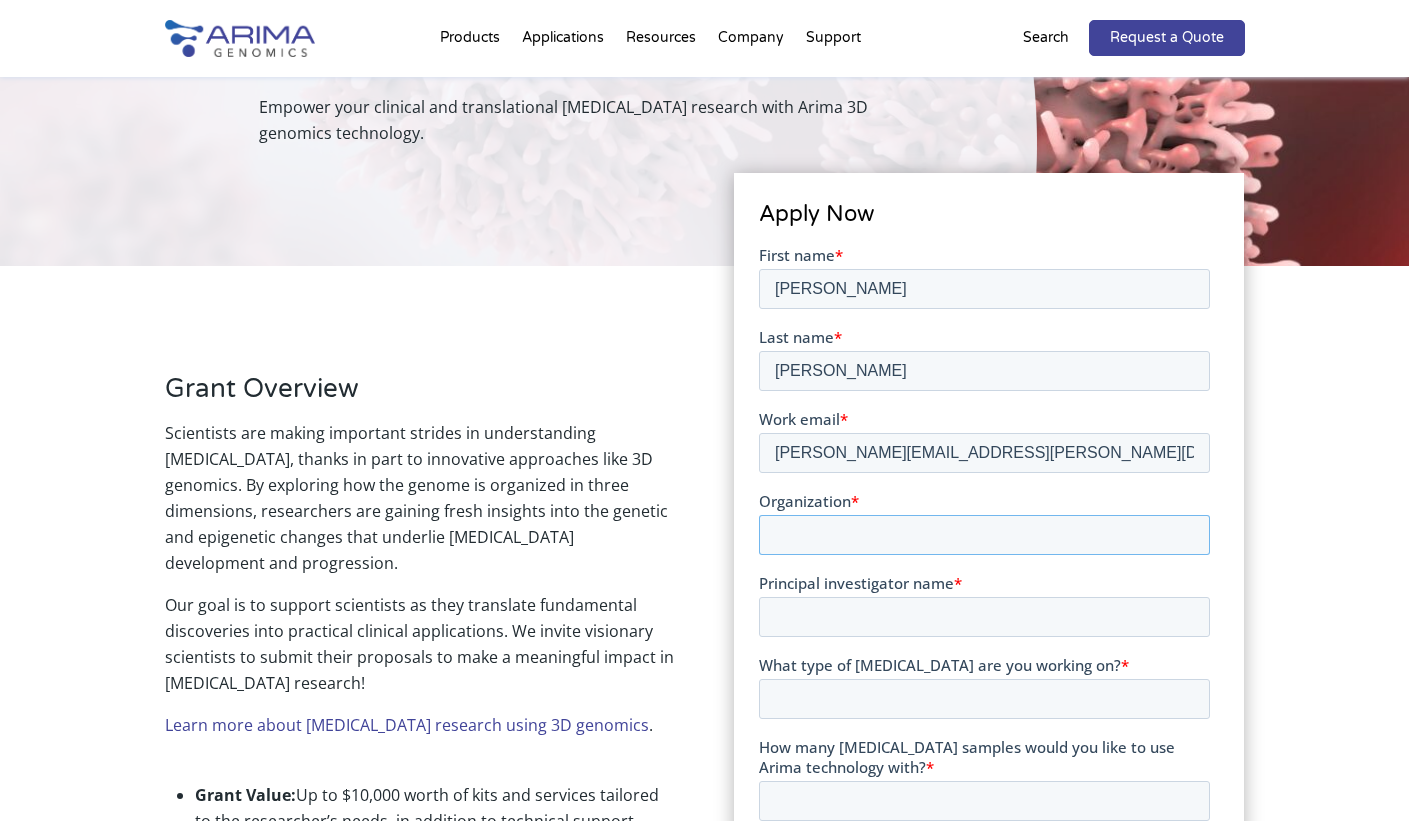 click on "Organization *" at bounding box center [984, 534] 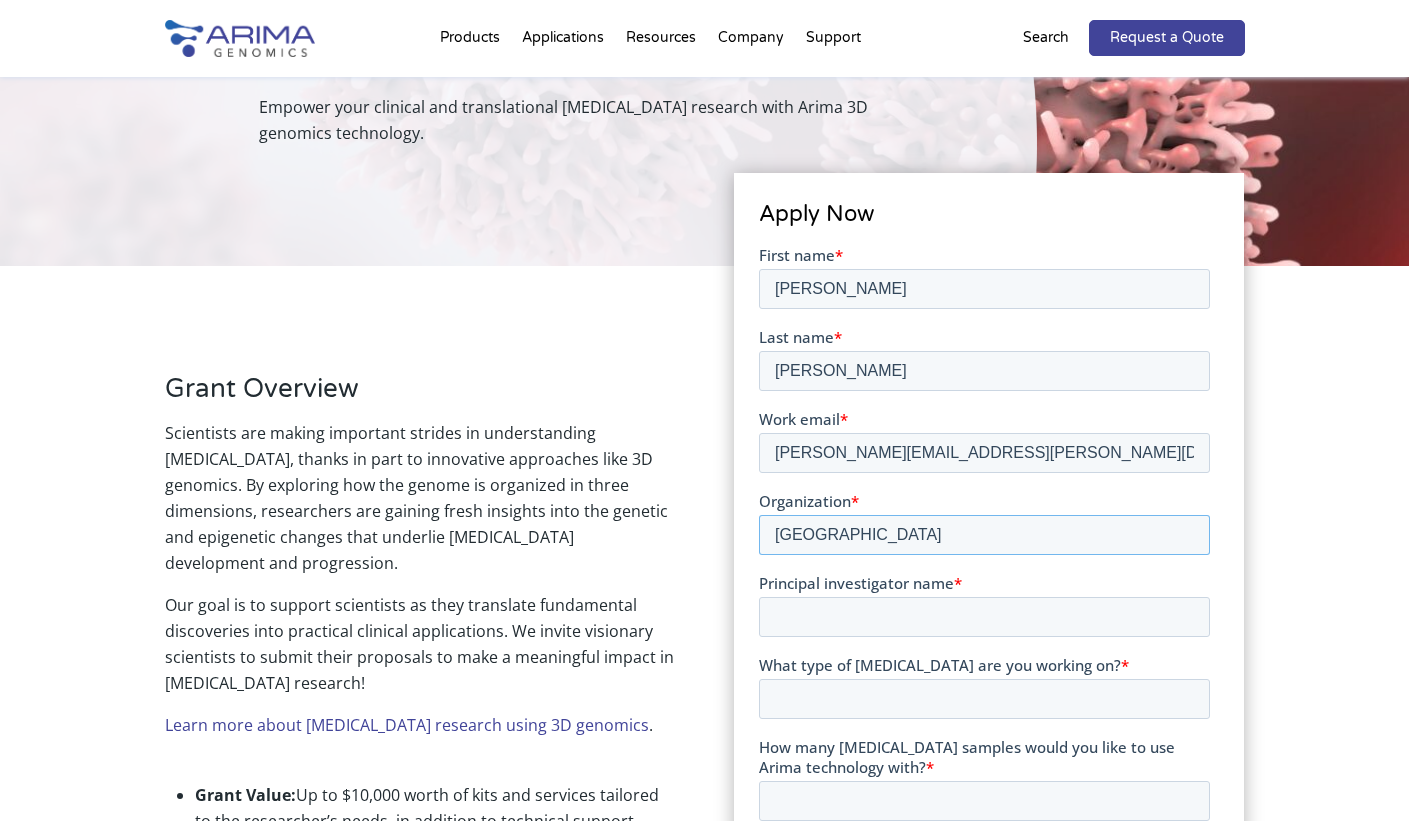 type on "University of Bari" 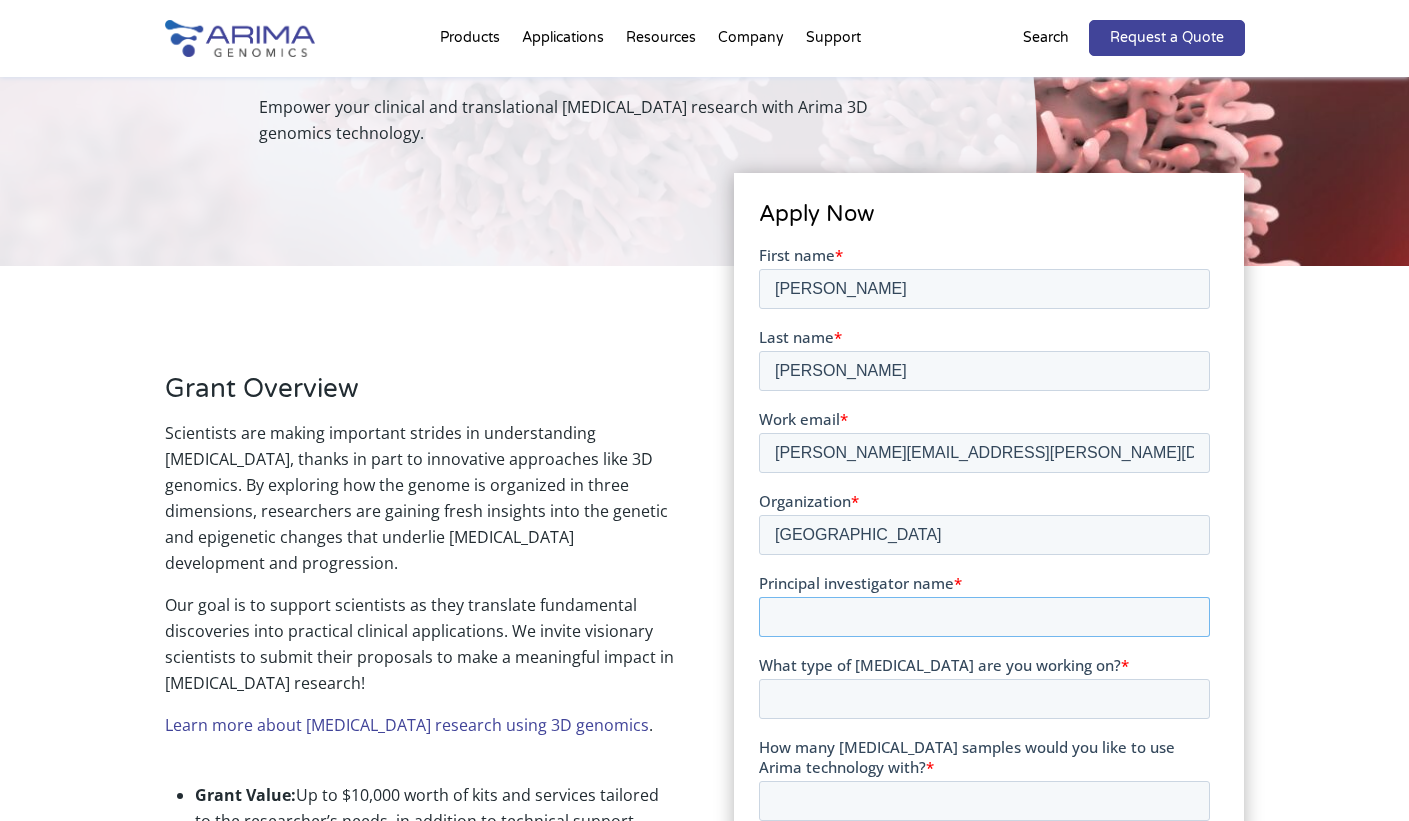 click on "Principal investigator name *" at bounding box center [984, 616] 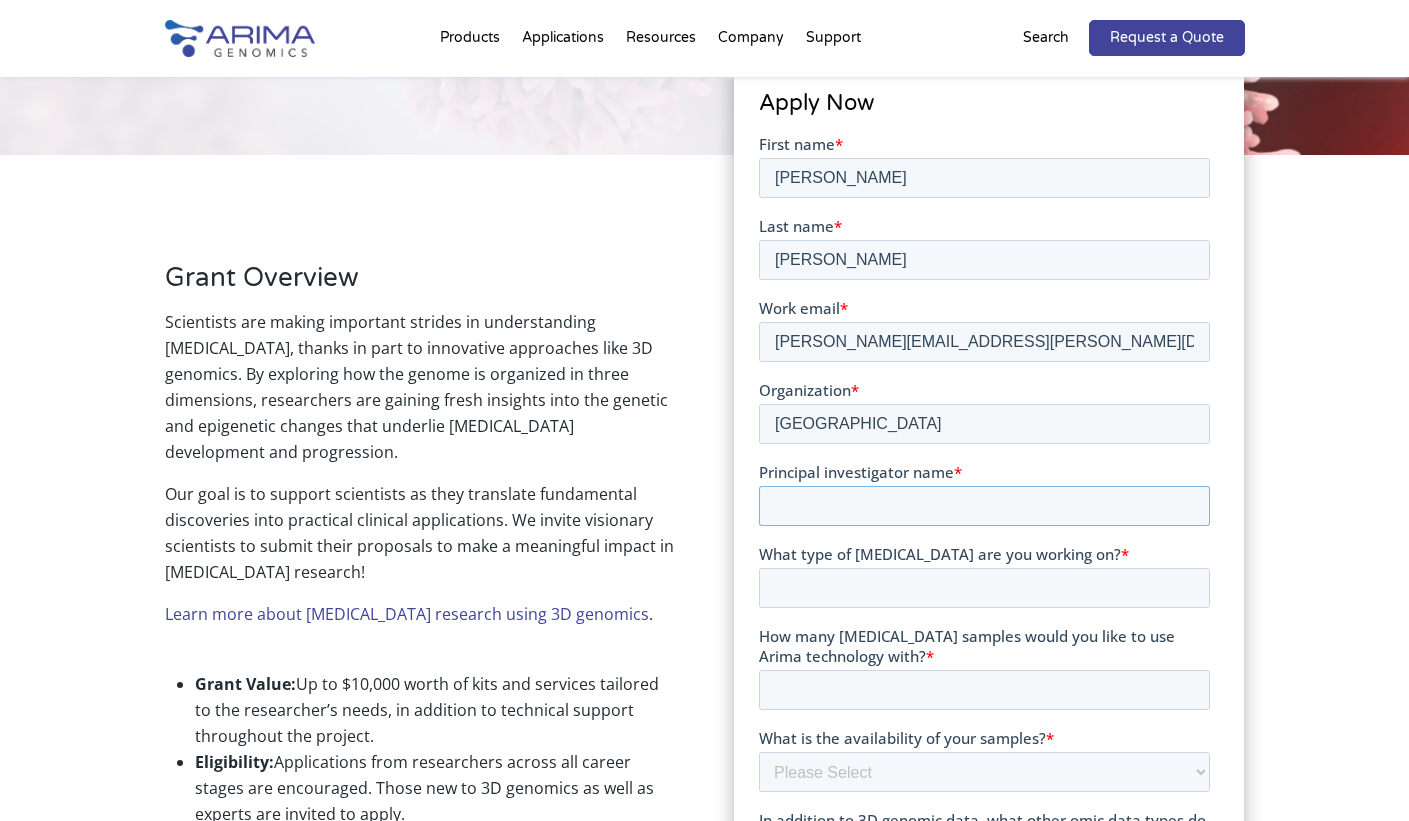 scroll, scrollTop: 408, scrollLeft: 0, axis: vertical 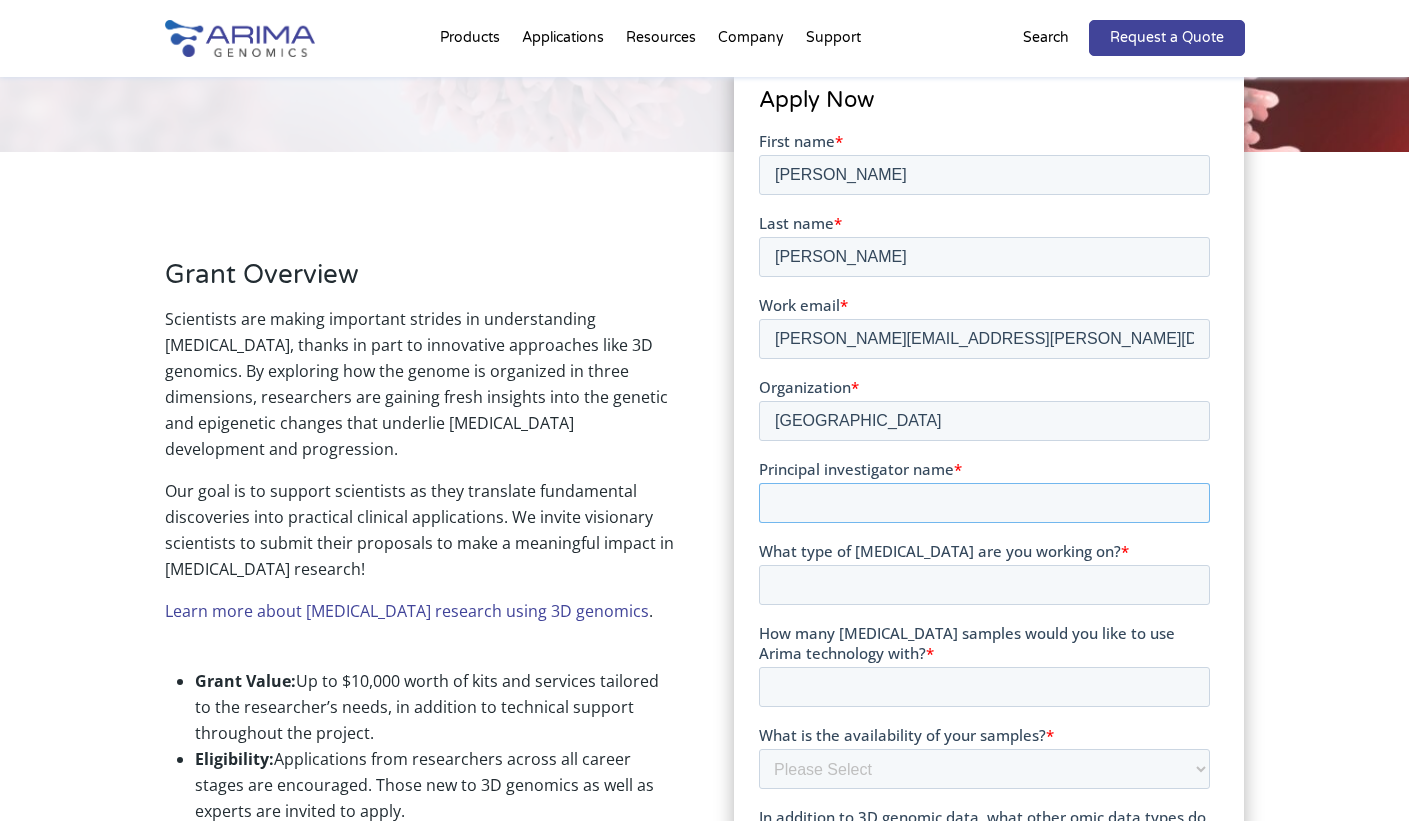 click on "Principal investigator name *" at bounding box center (984, 502) 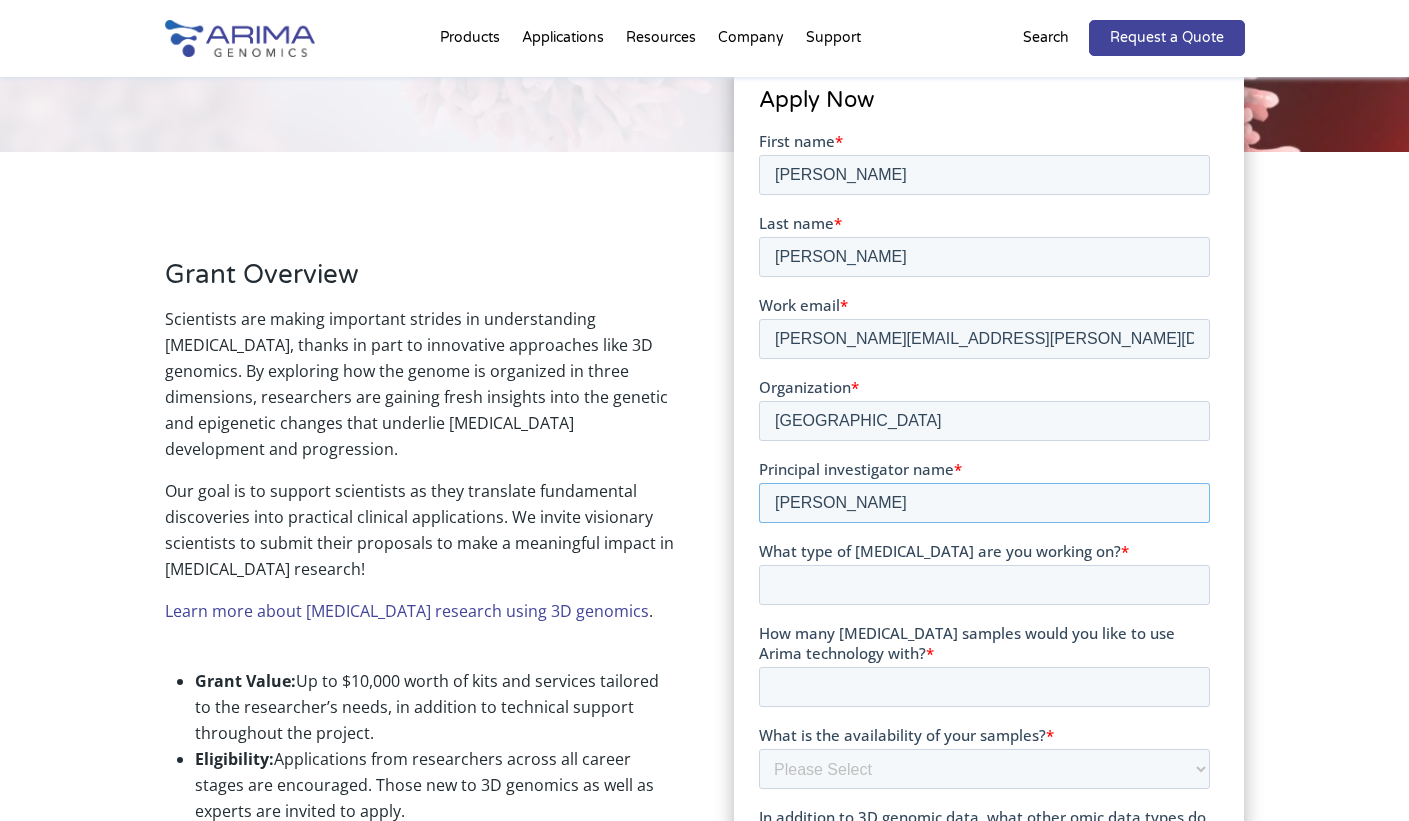 type on "Giuseppe Fiermonte" 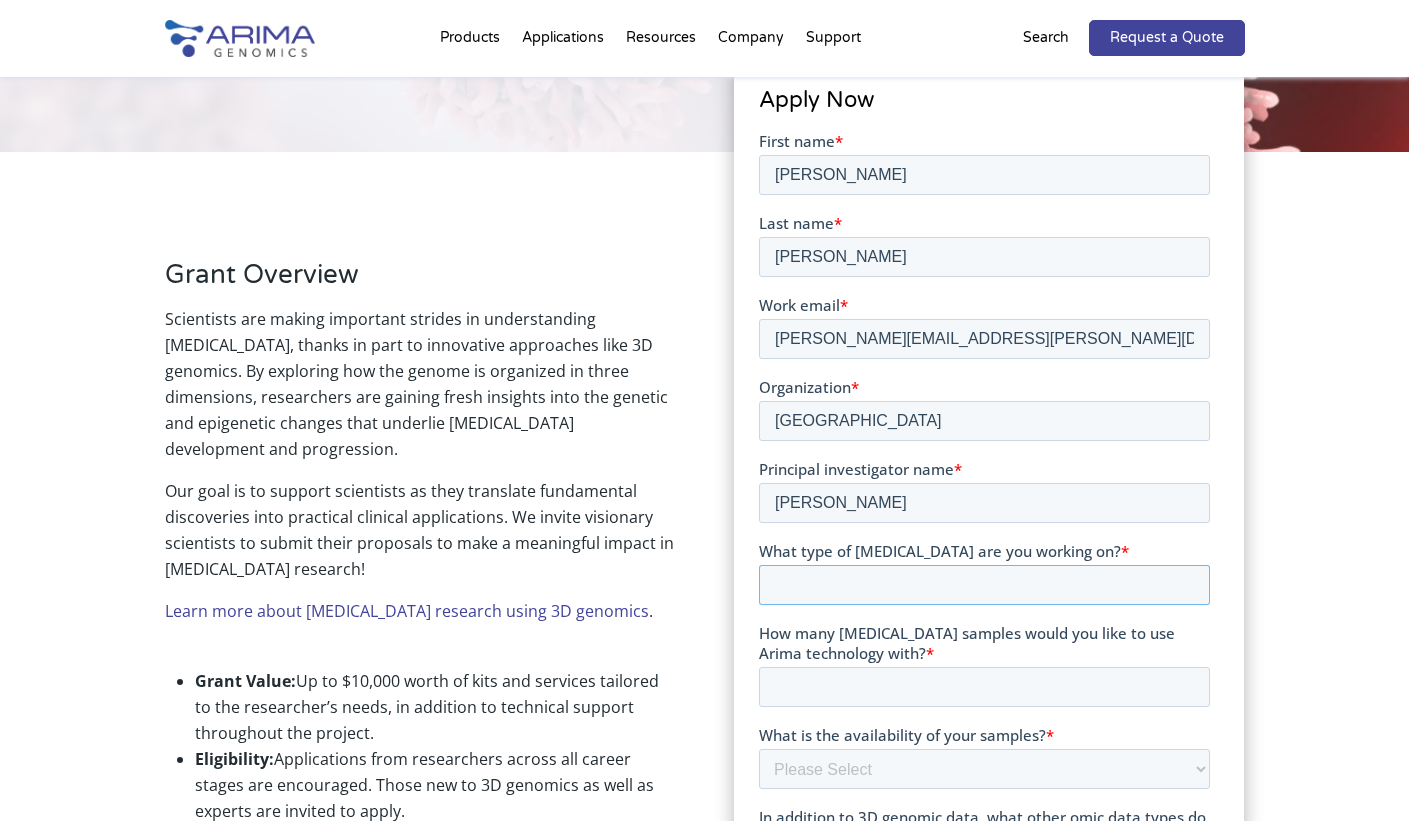 click on "What type of cancer are you working on?  *" at bounding box center [984, 584] 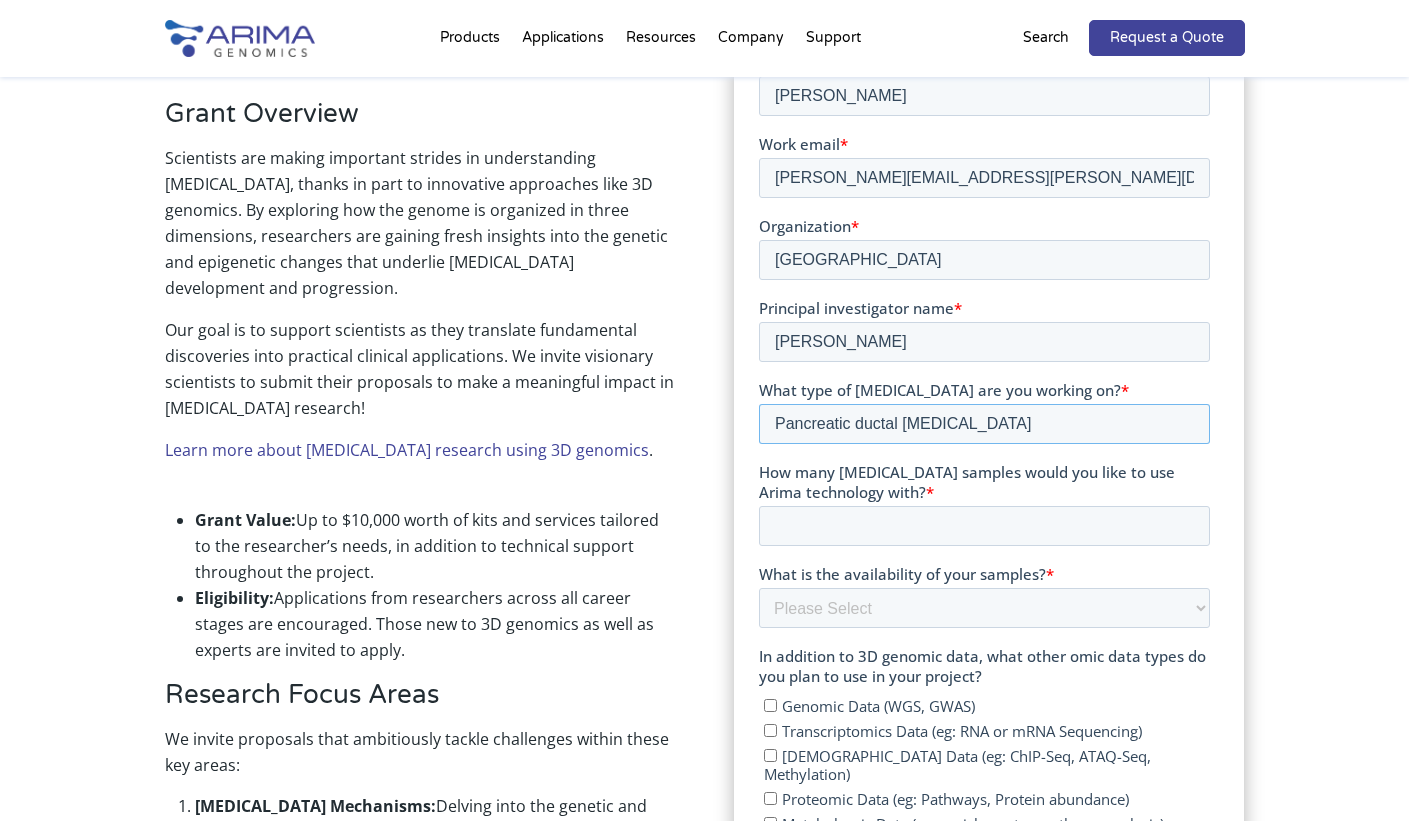 scroll, scrollTop: 570, scrollLeft: 0, axis: vertical 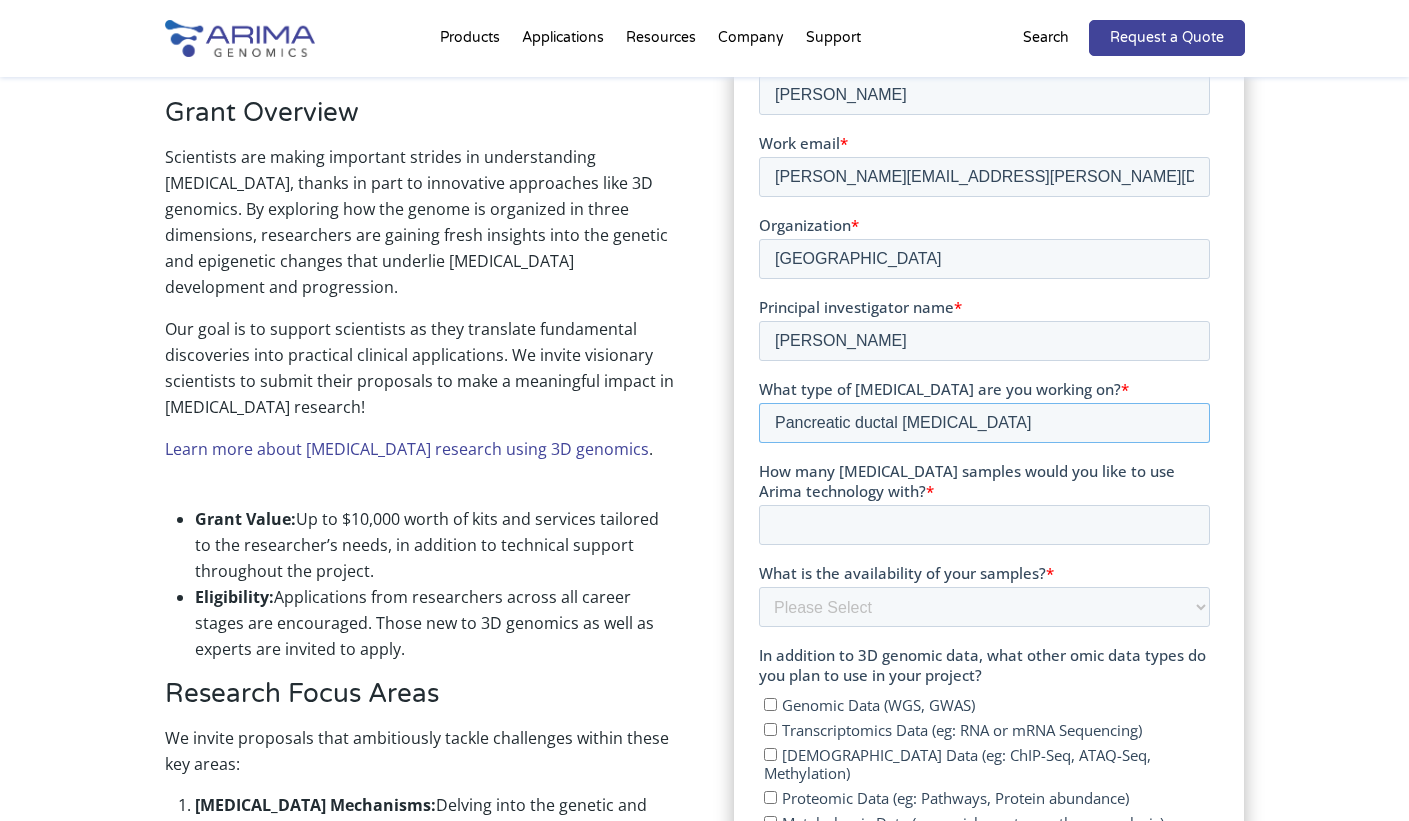 type on "Pancreatic ductal adenocarcinoma" 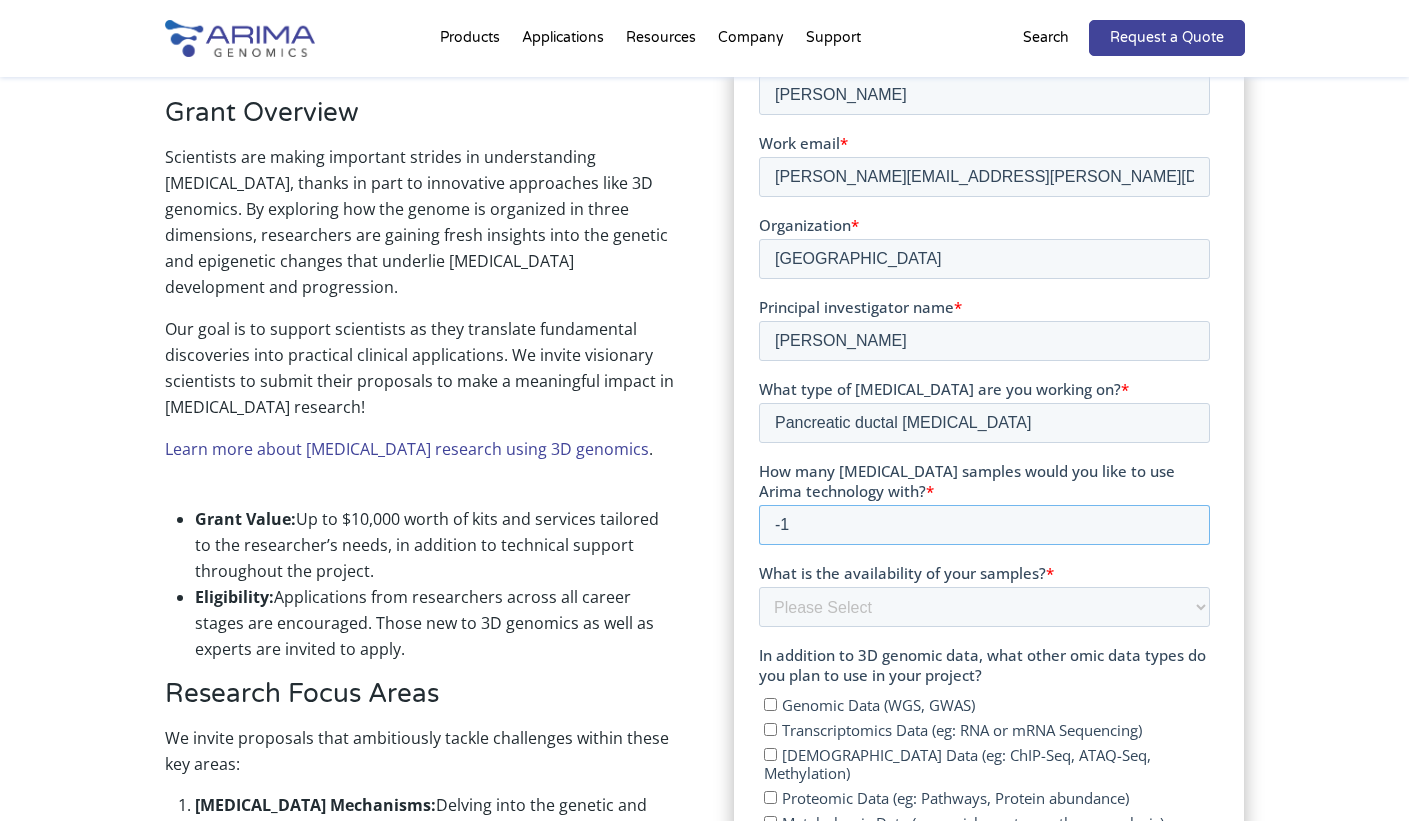 click on "-1" at bounding box center (984, 525) 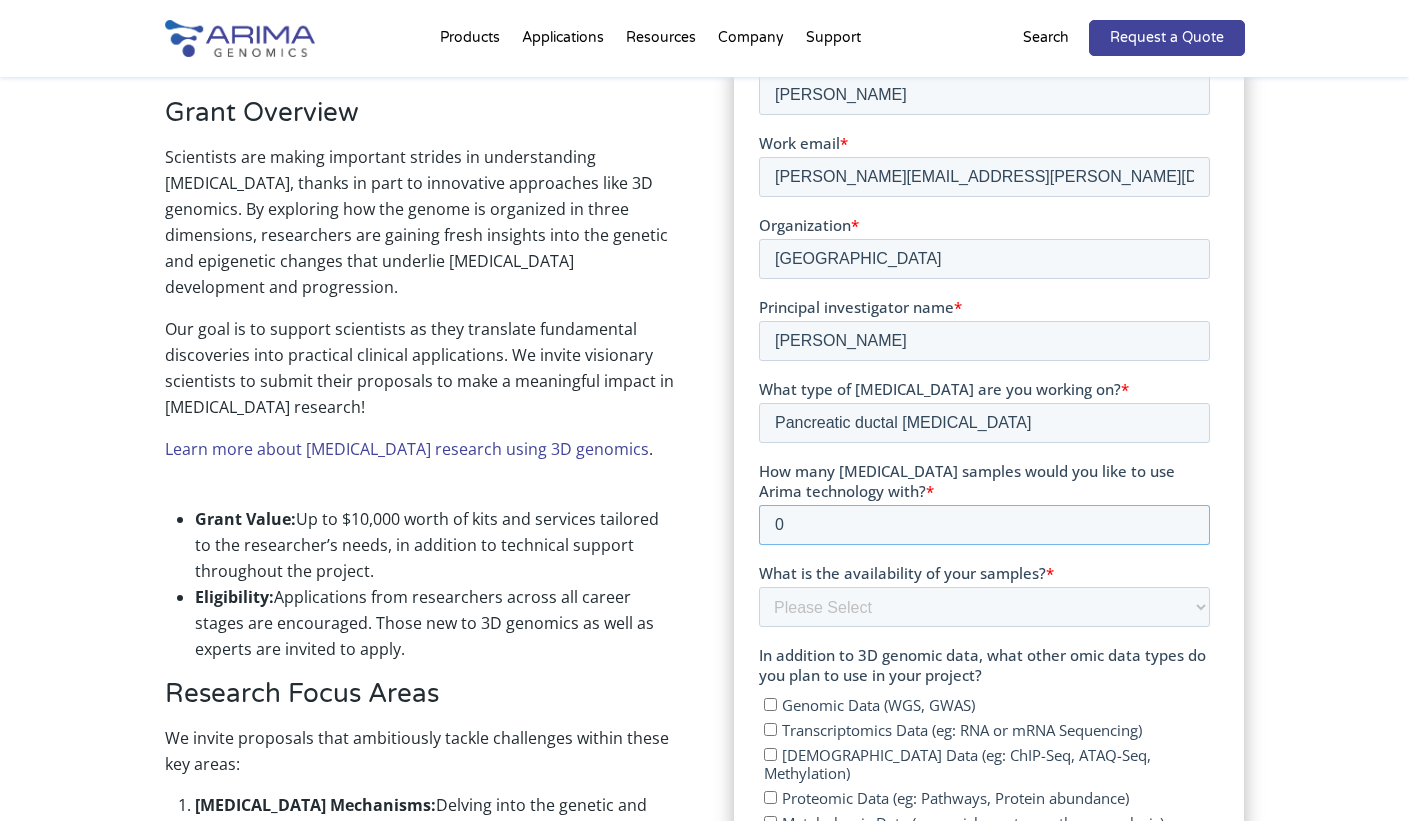 click on "0" at bounding box center [984, 525] 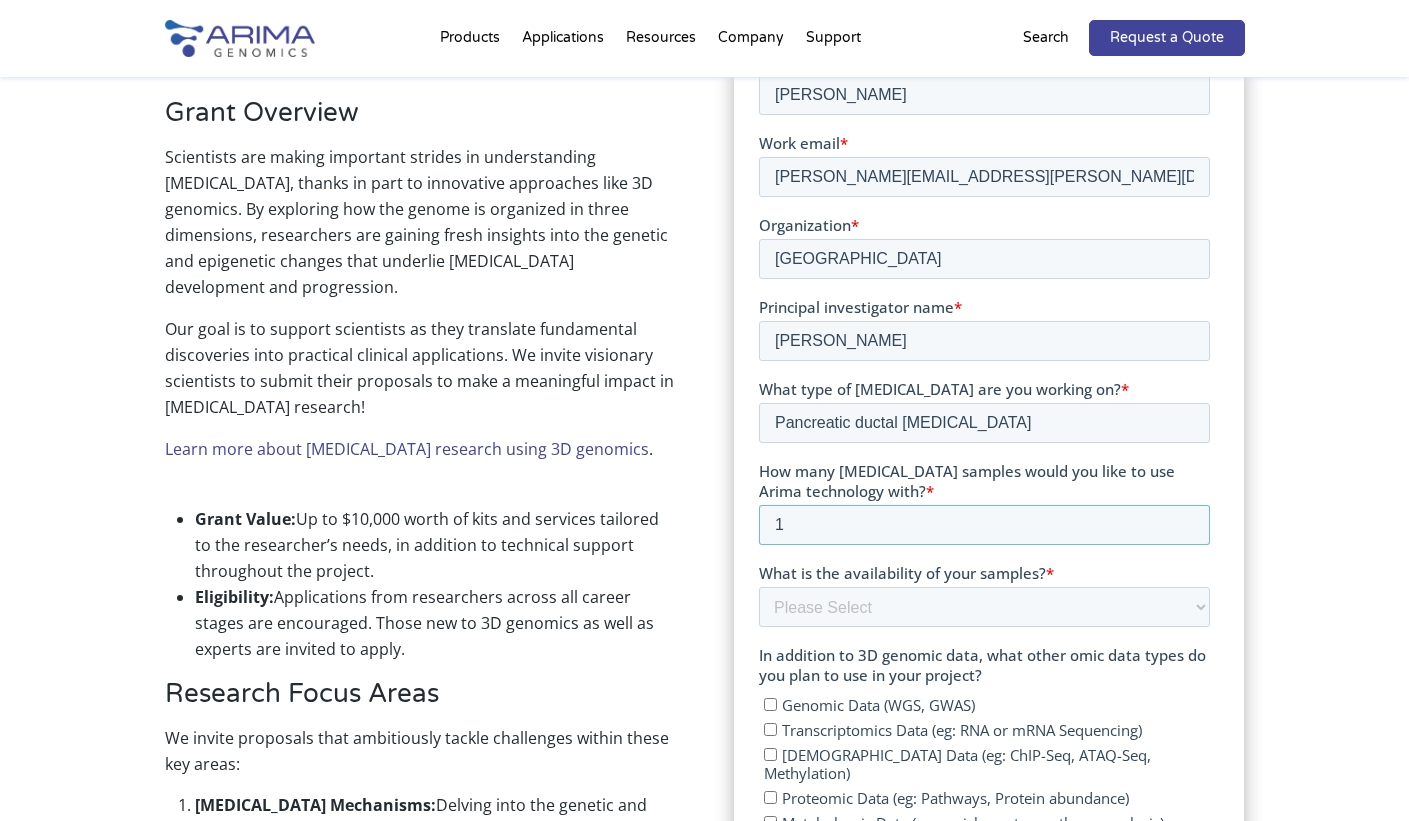 click on "1" at bounding box center [984, 525] 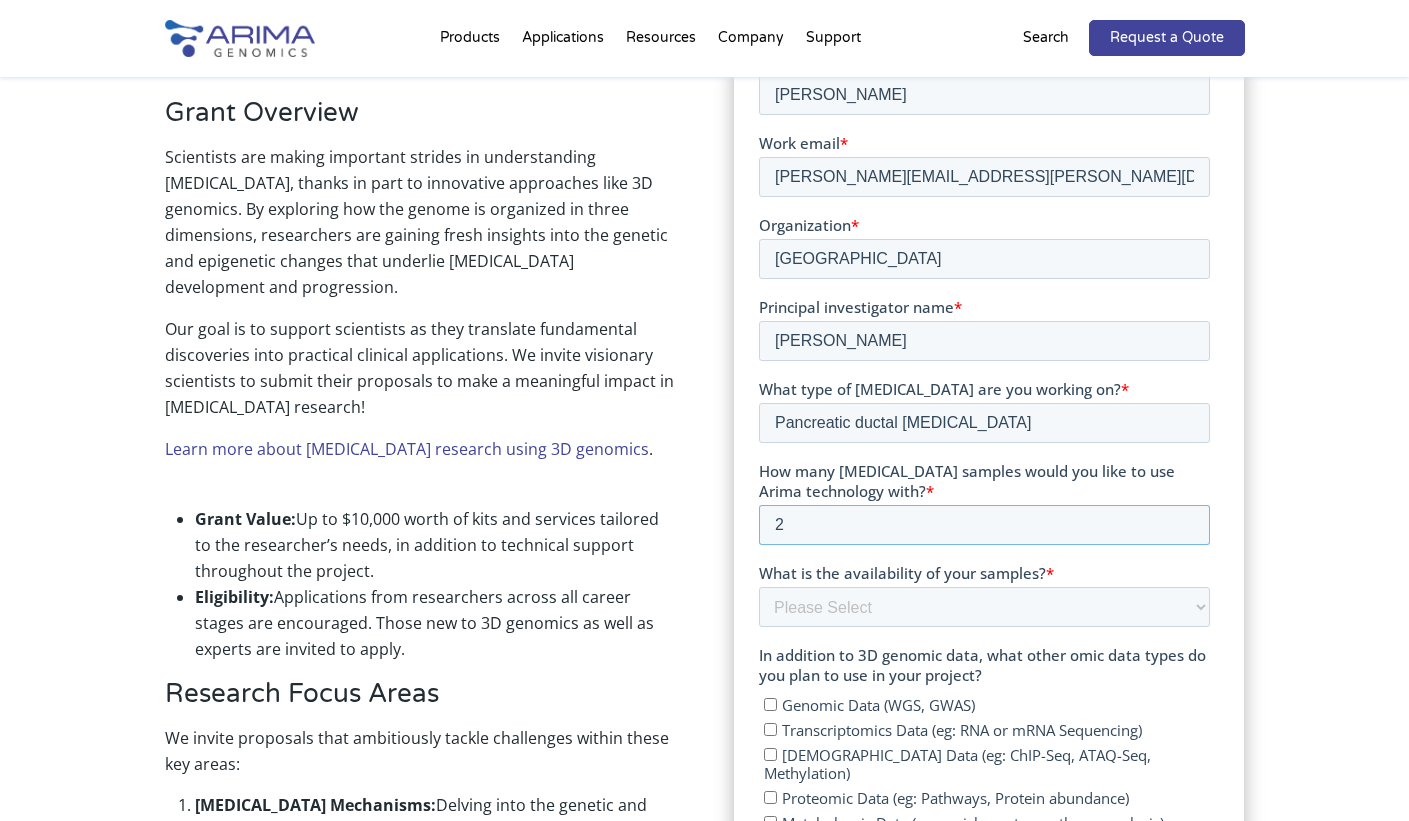 click on "2" at bounding box center [984, 525] 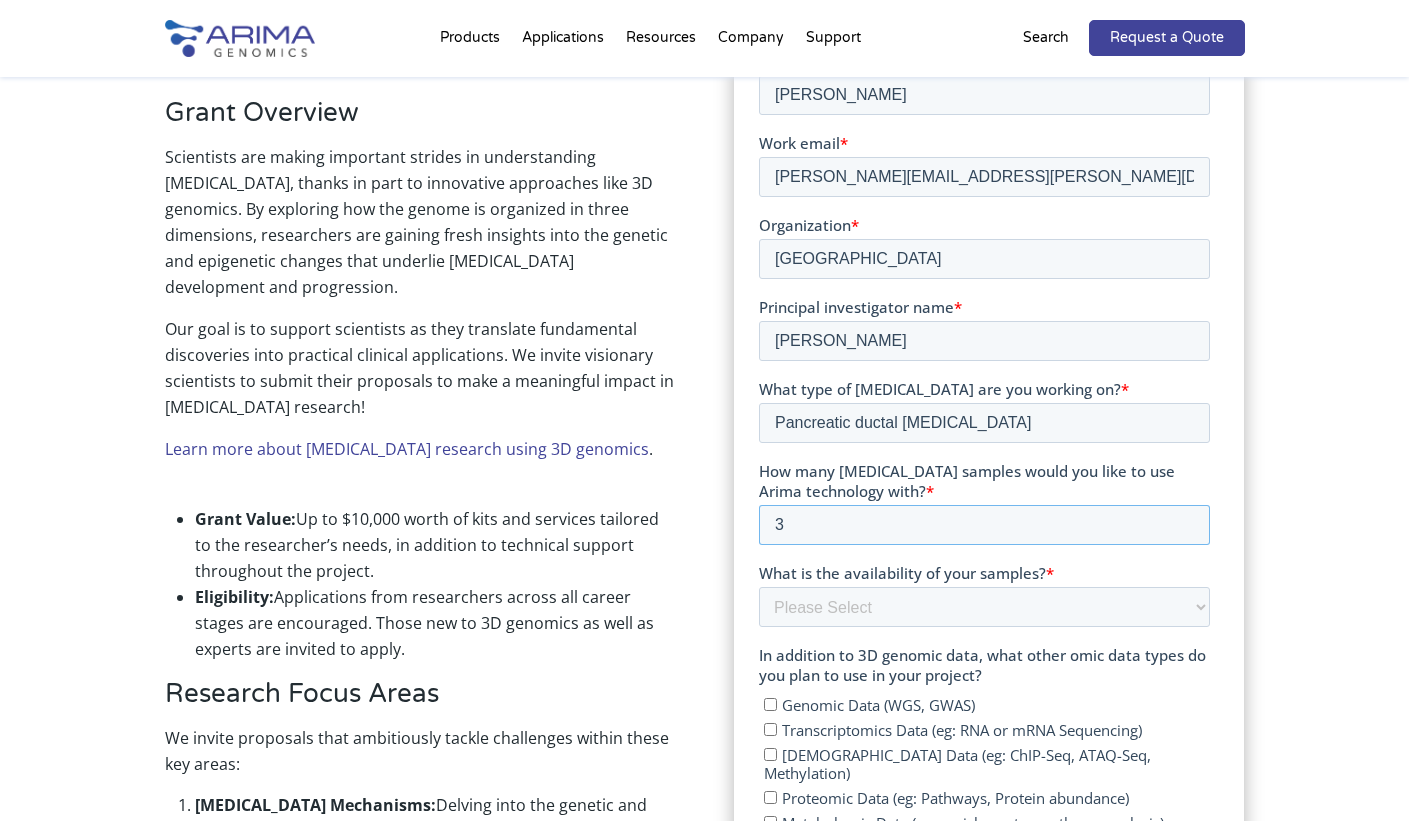 click on "3" at bounding box center [984, 525] 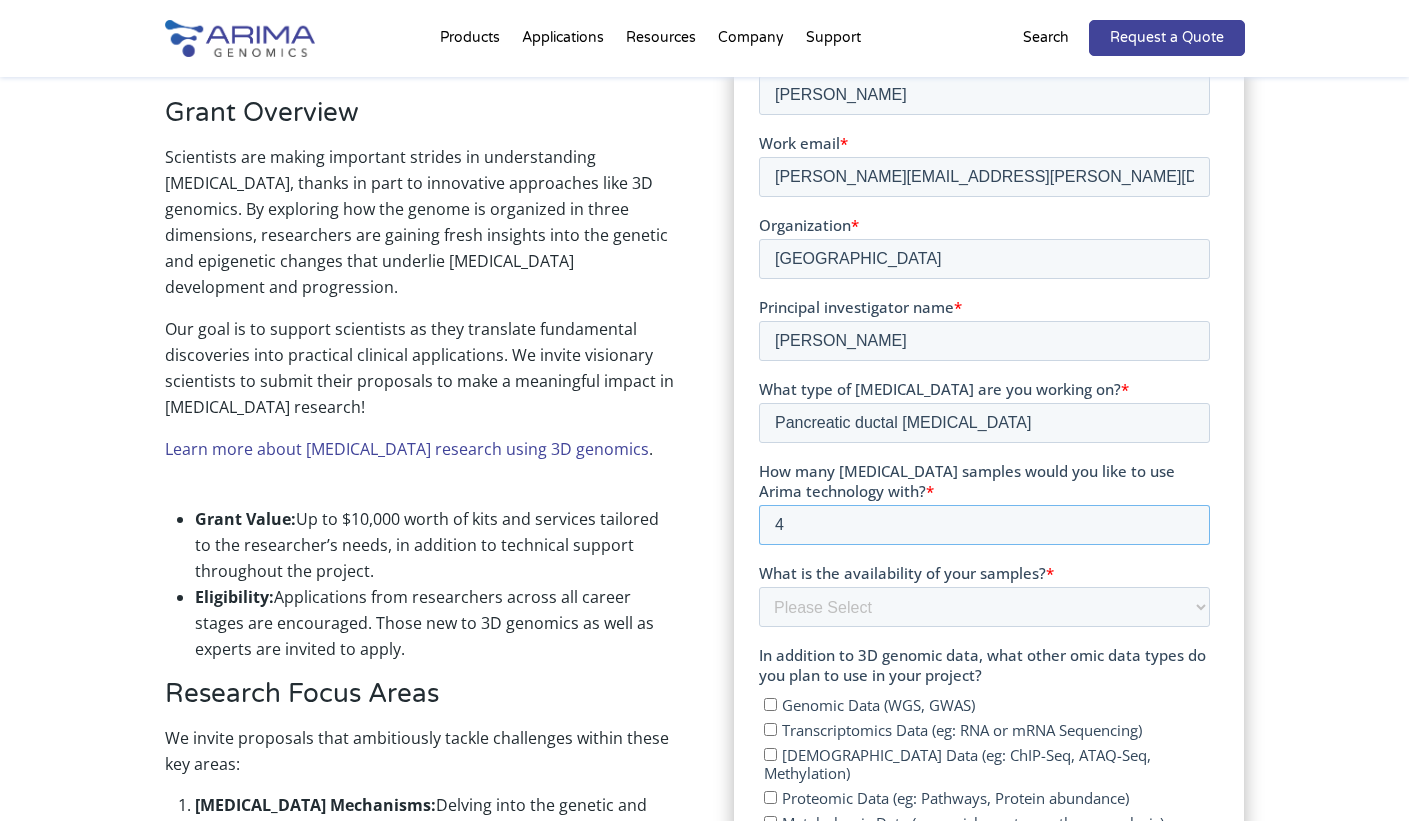 click on "4" at bounding box center [984, 525] 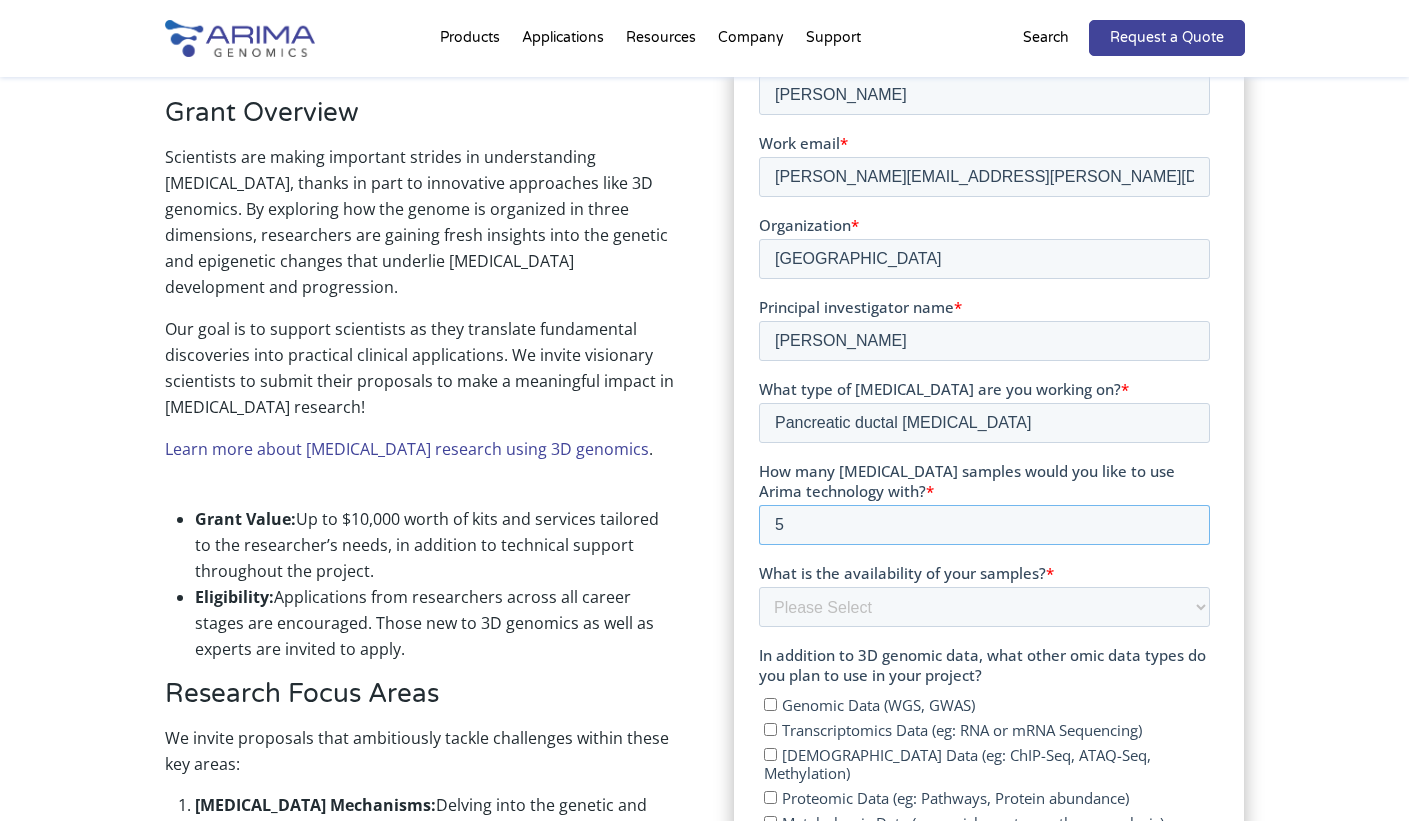 click on "5" at bounding box center [984, 525] 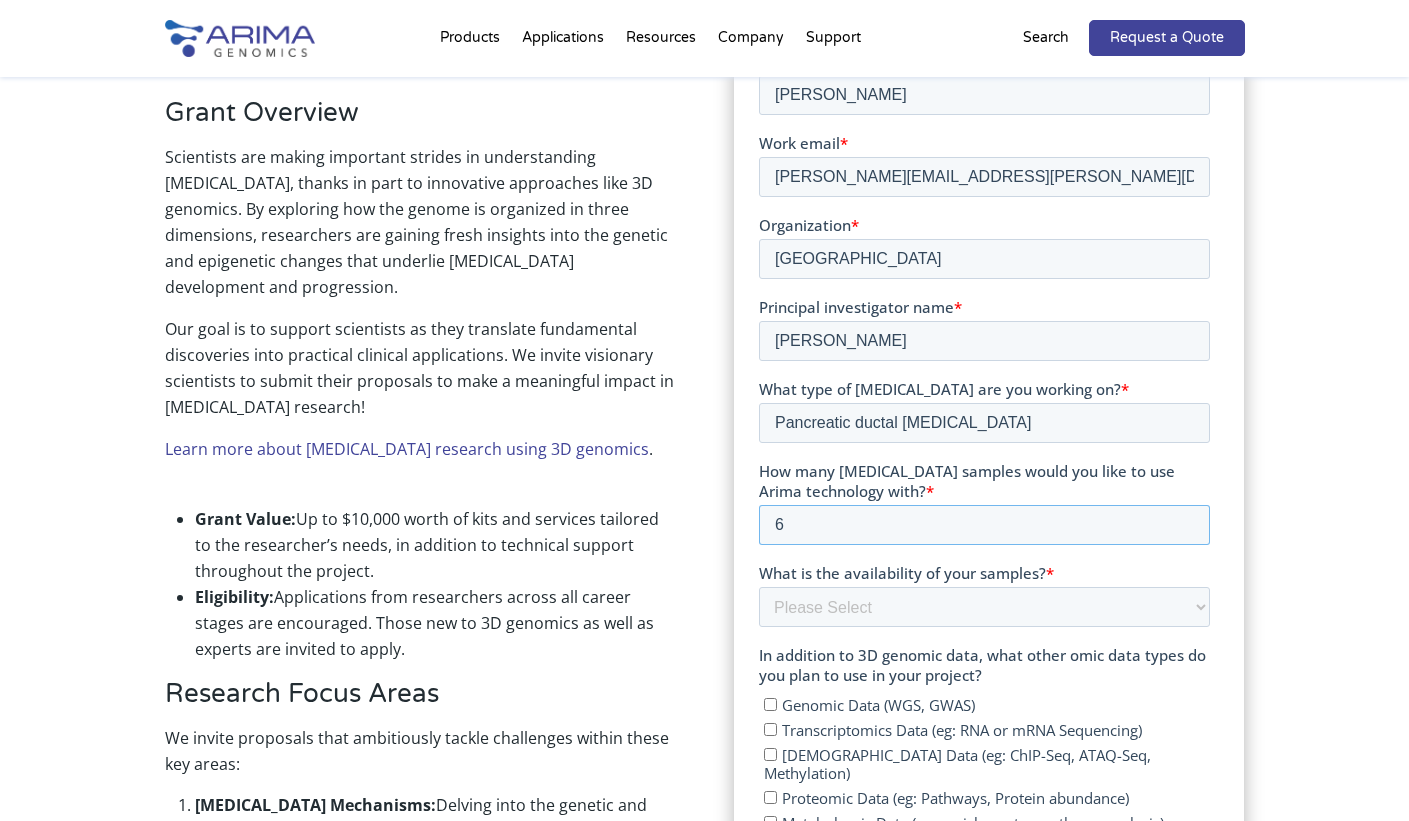 click on "6" at bounding box center (984, 525) 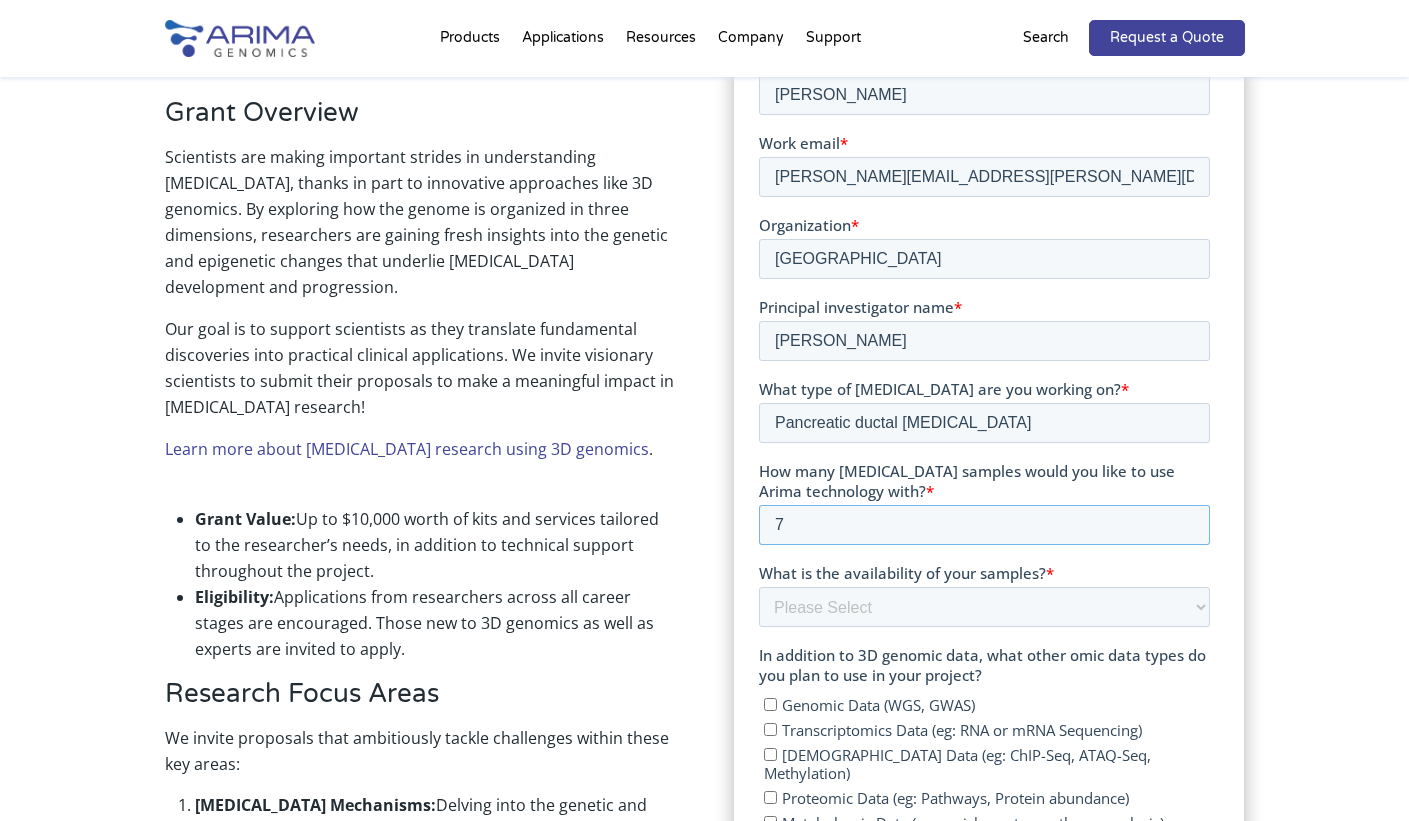 click on "7" at bounding box center [984, 525] 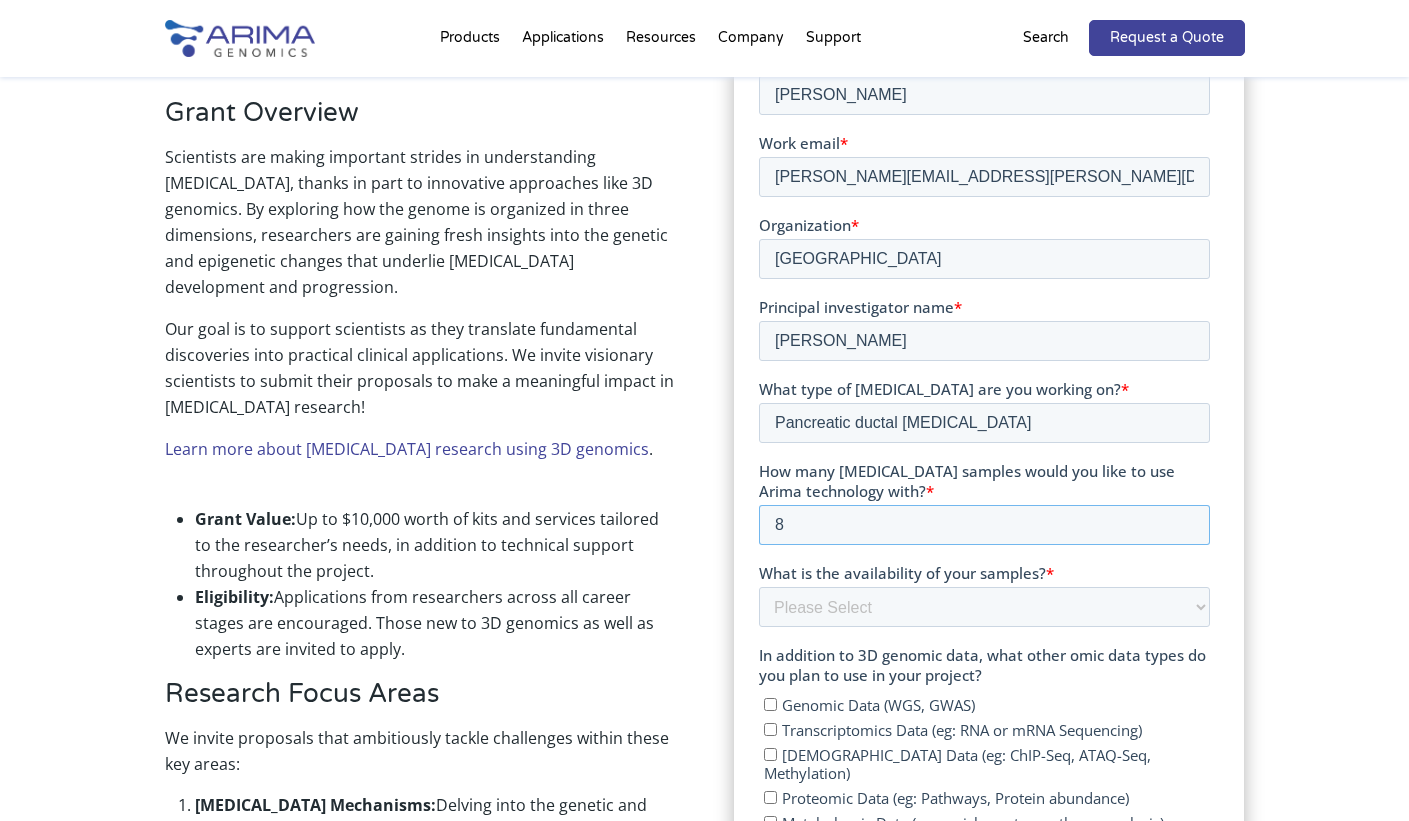 type on "8" 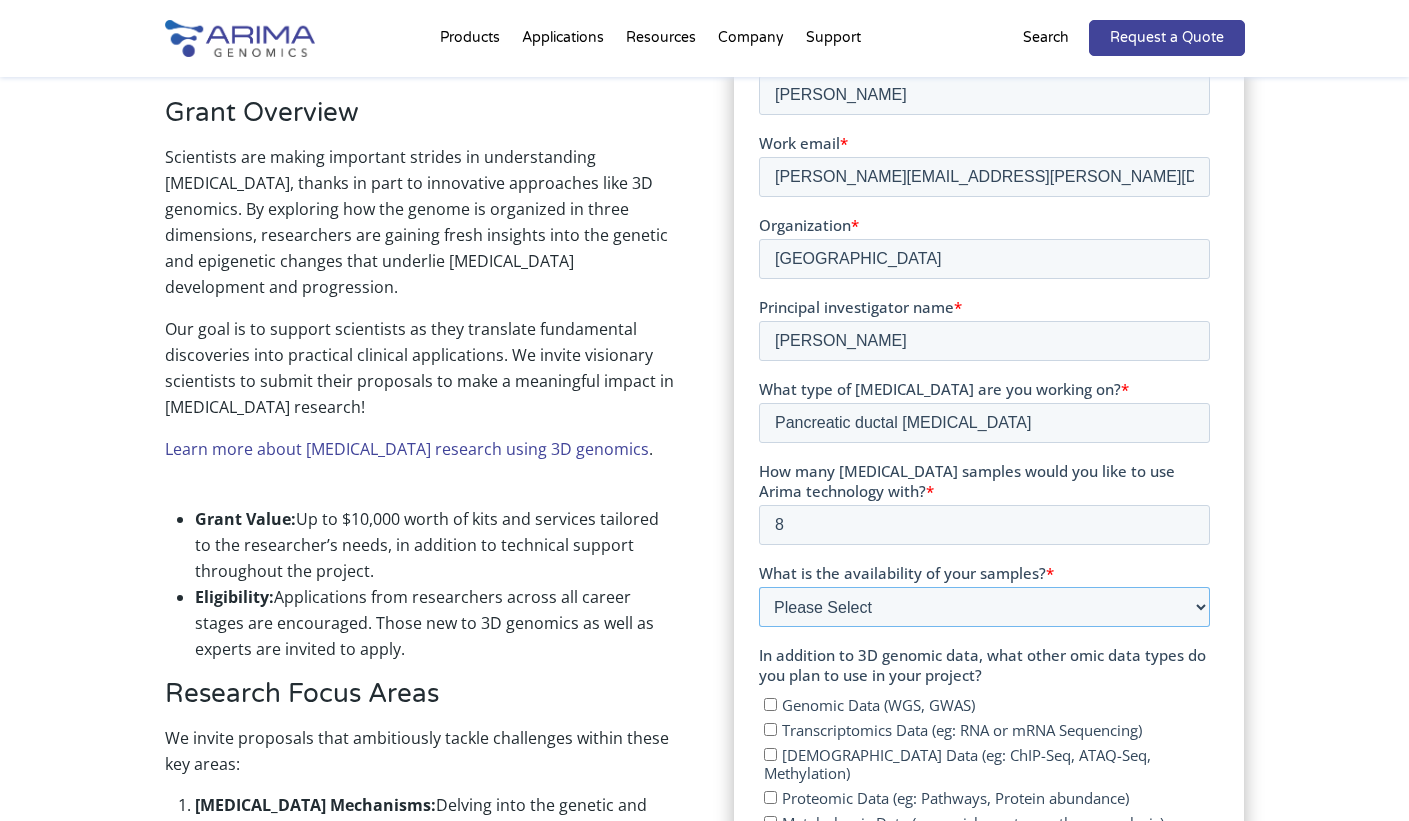 click on "Please Select Currently ready for use Will be ready within 2 months Will take longer than 2 months to acquire" at bounding box center (984, 607) 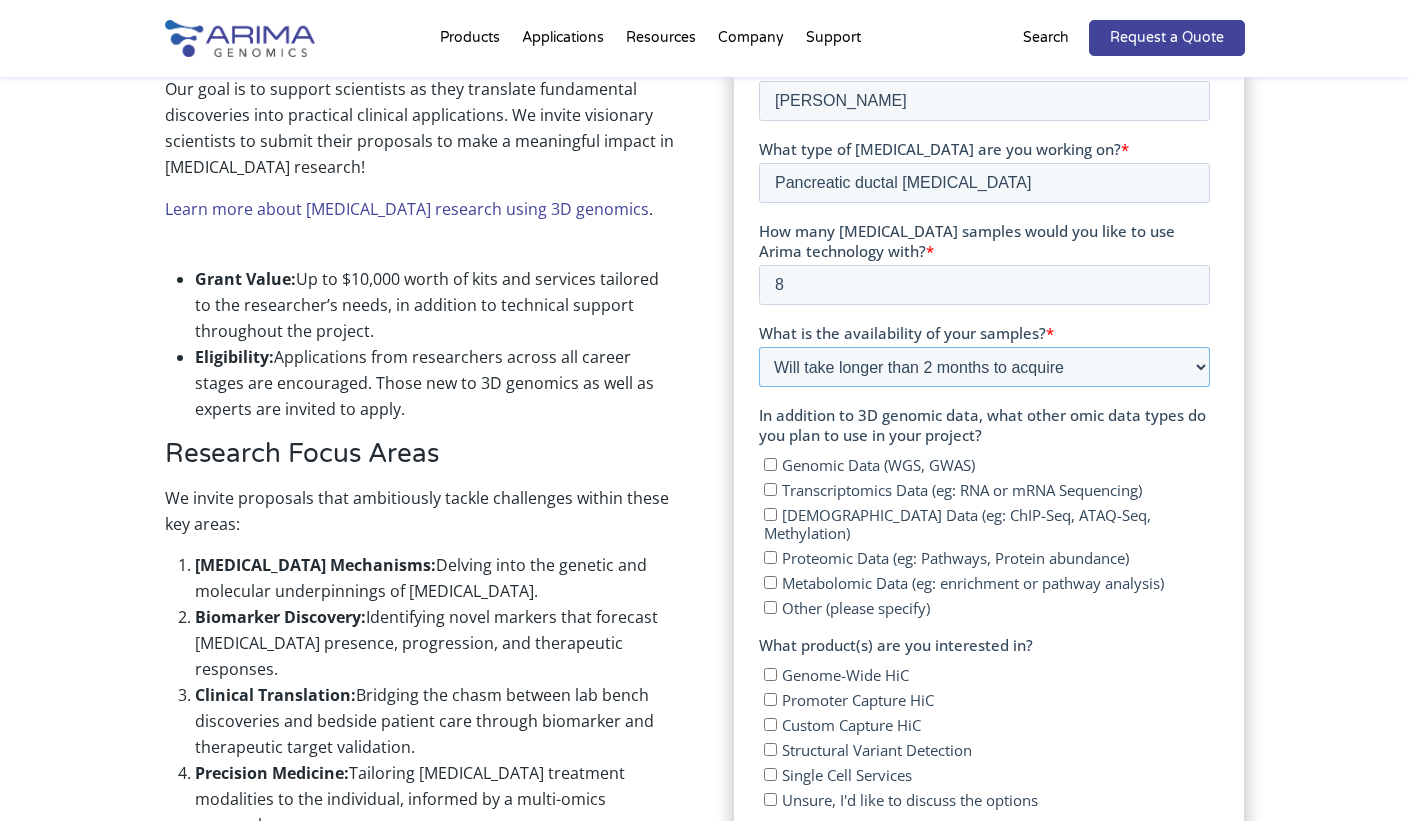 scroll, scrollTop: 815, scrollLeft: 0, axis: vertical 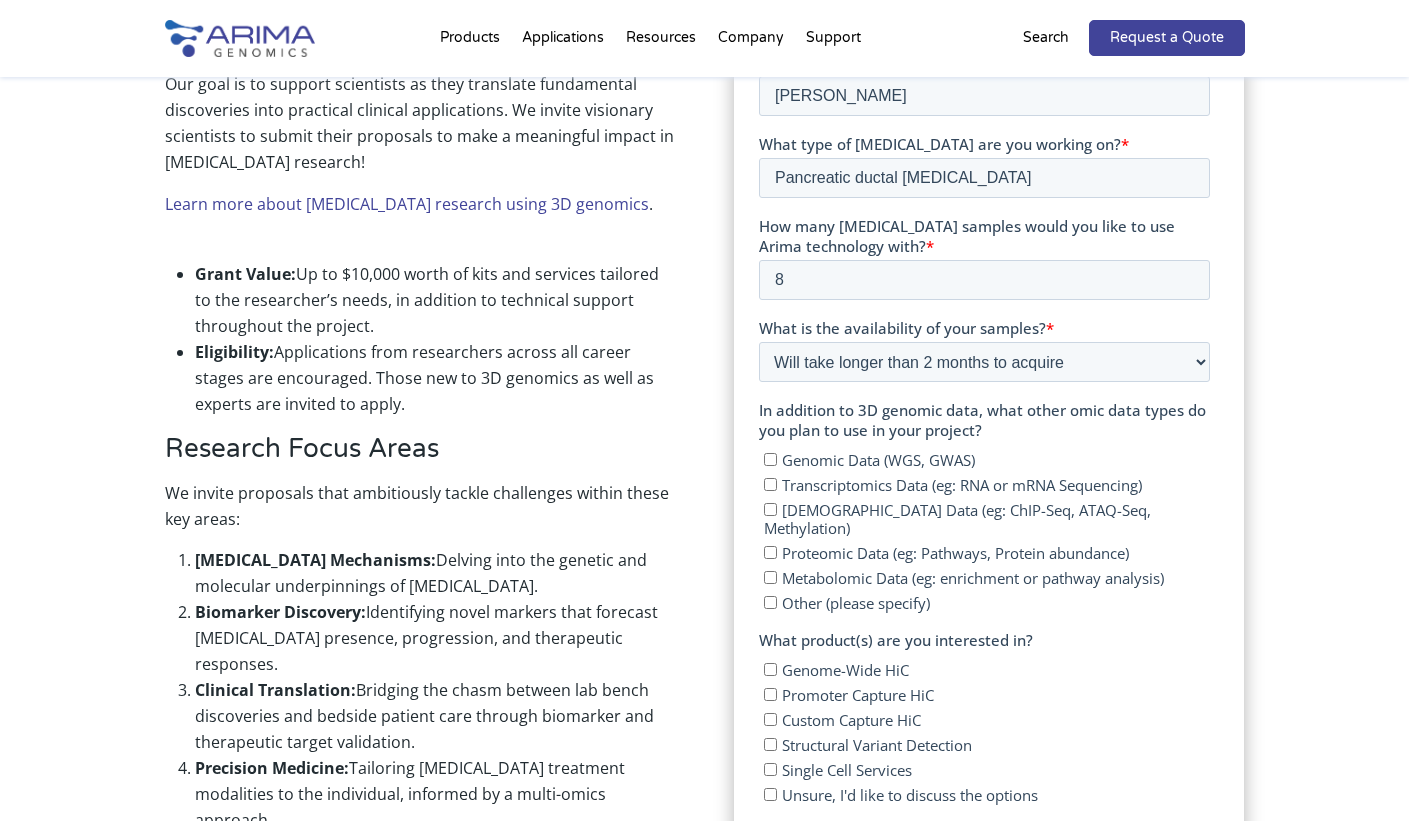 click on "Transcriptomics Data (eg: RNA or mRNA Sequencing)" at bounding box center (770, 484) 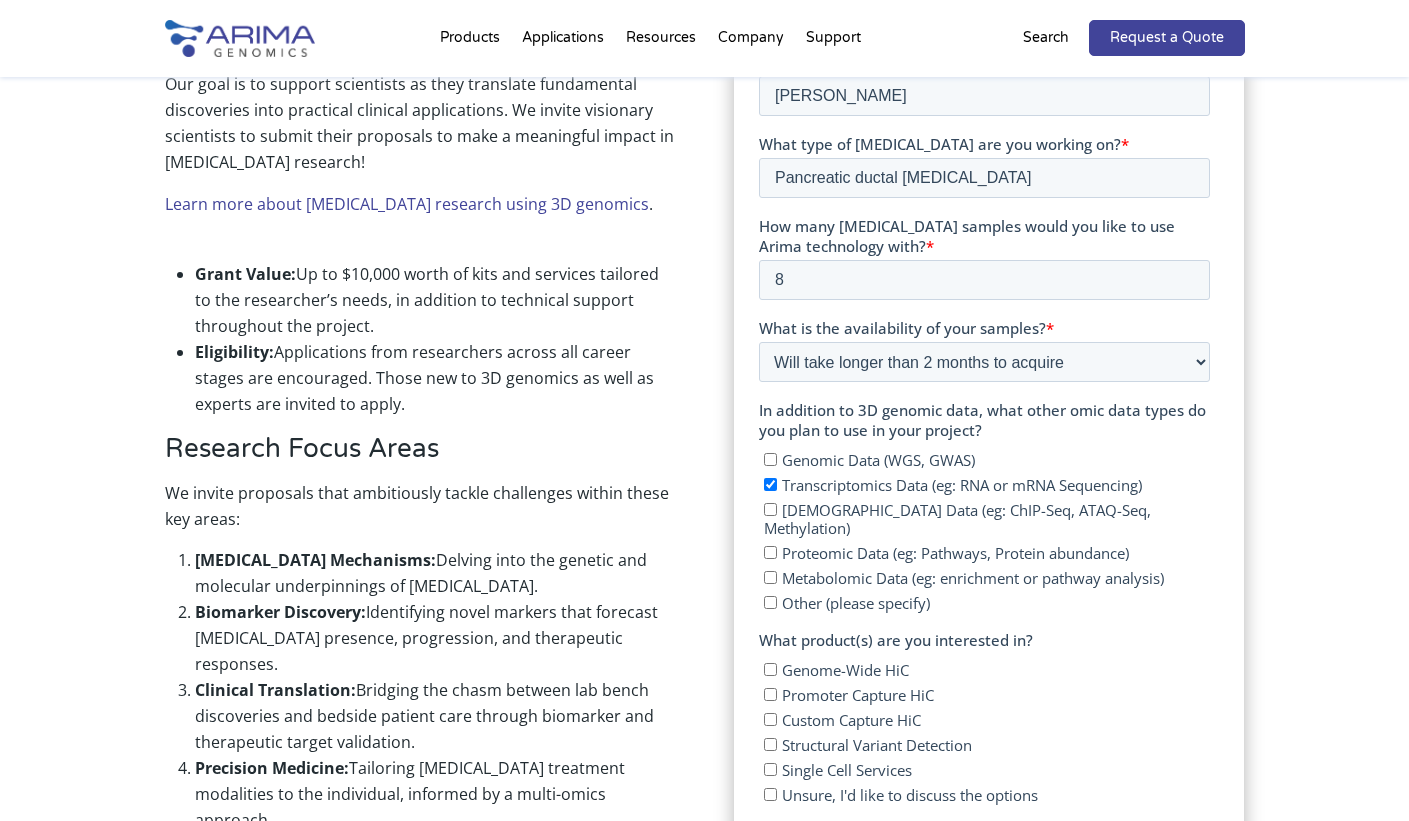 click on "Proteomic Data (eg: Pathways, Protein abundance)" at bounding box center [770, 552] 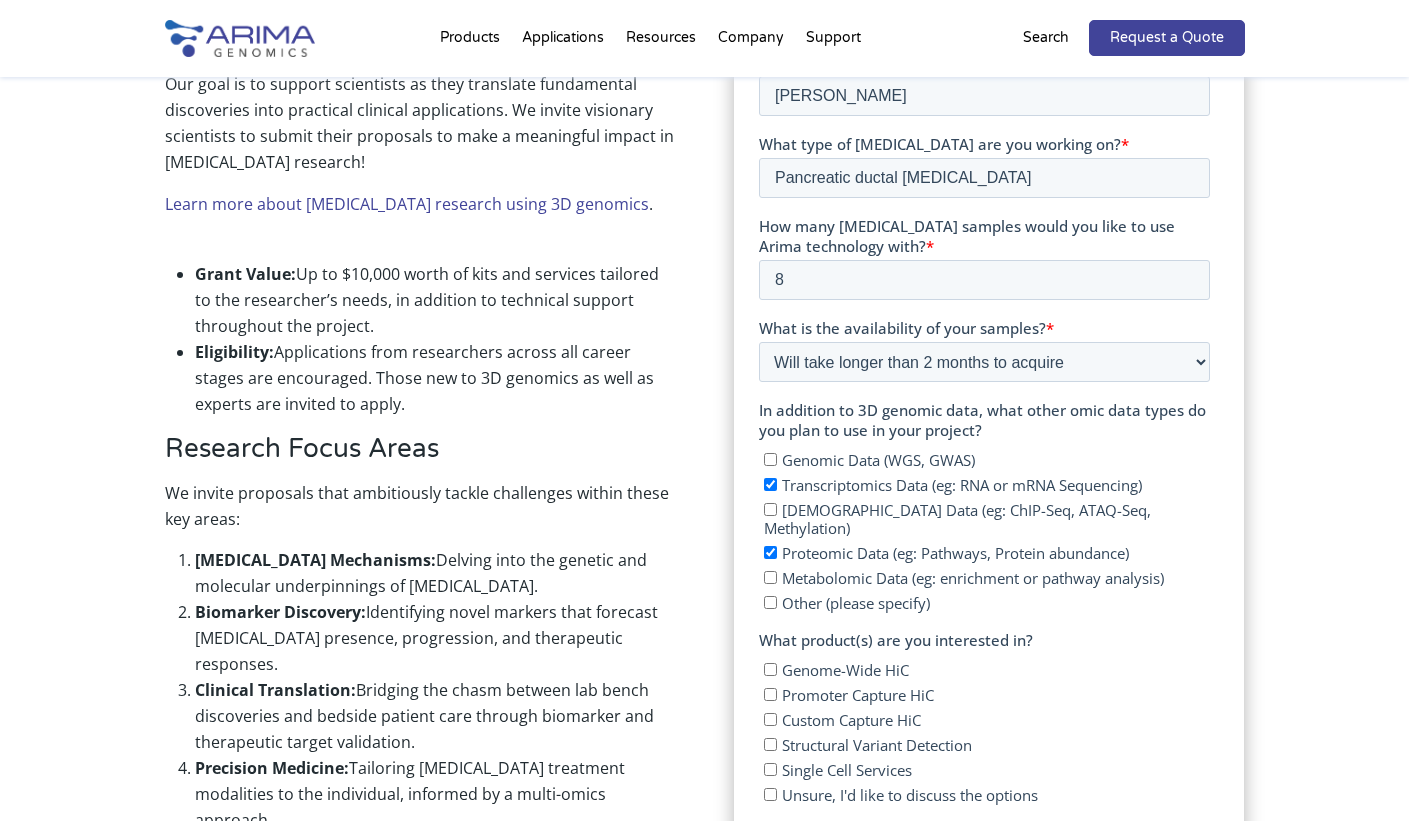 checkbox on "true" 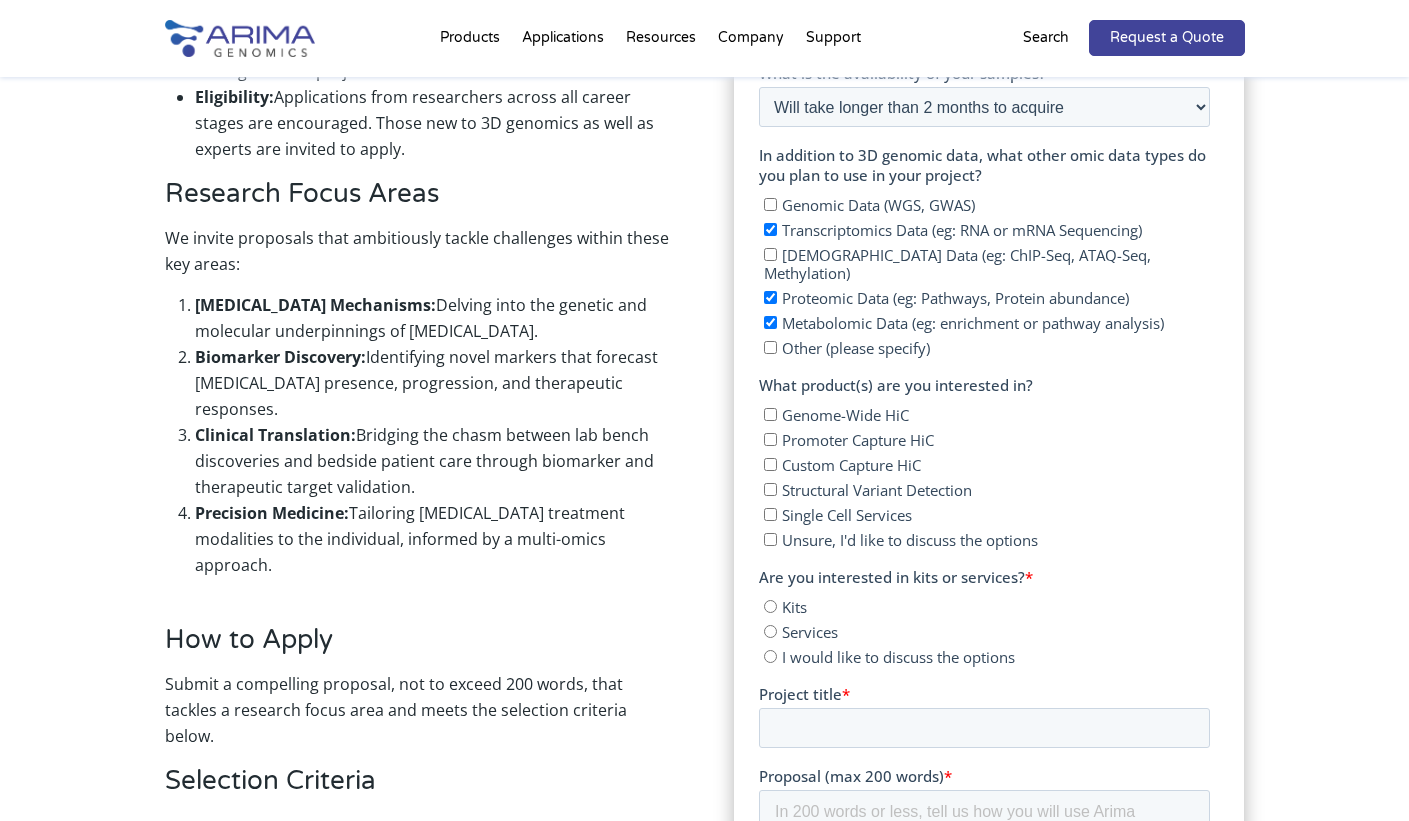 scroll, scrollTop: 1079, scrollLeft: 0, axis: vertical 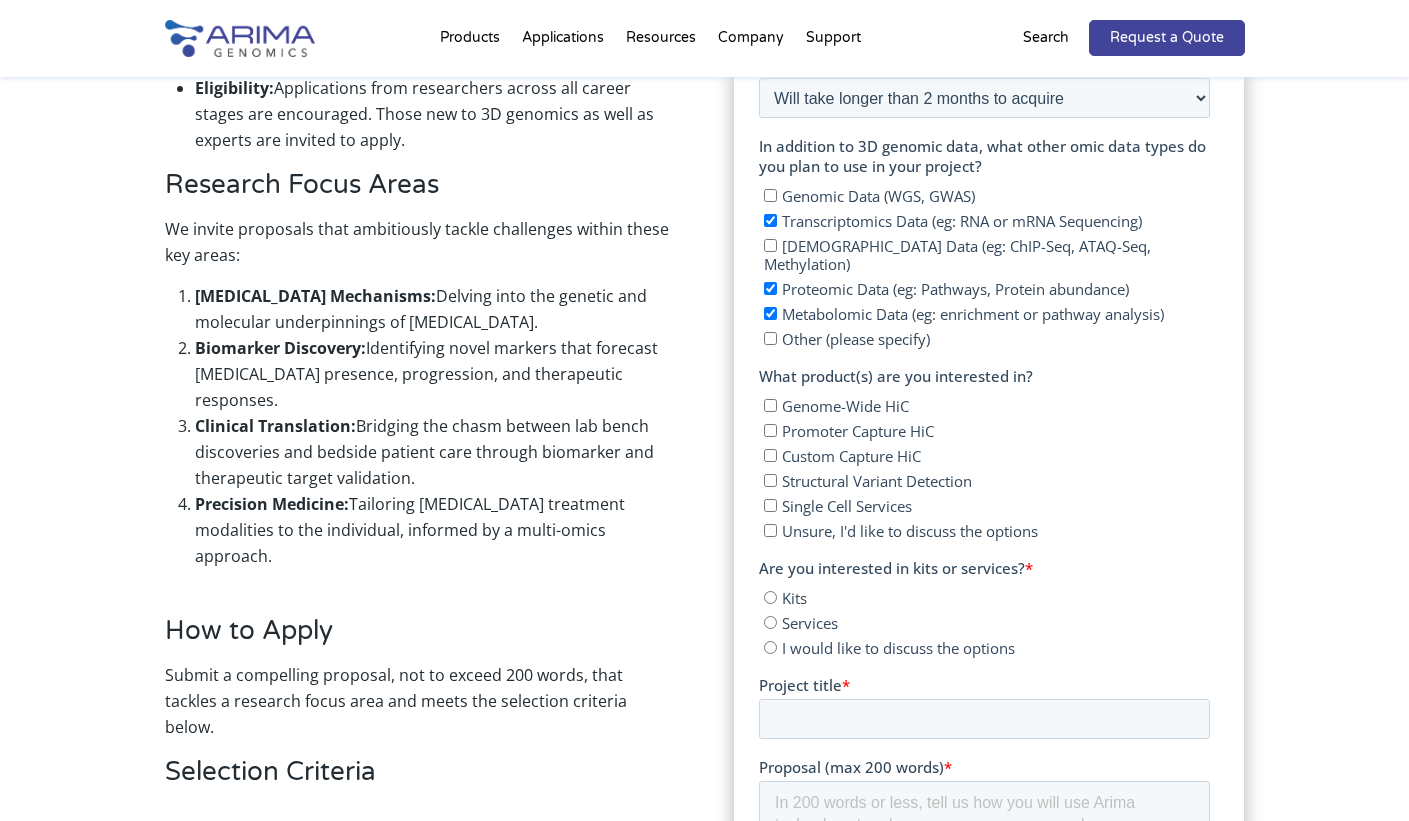 click on "Kits" at bounding box center (770, 597) 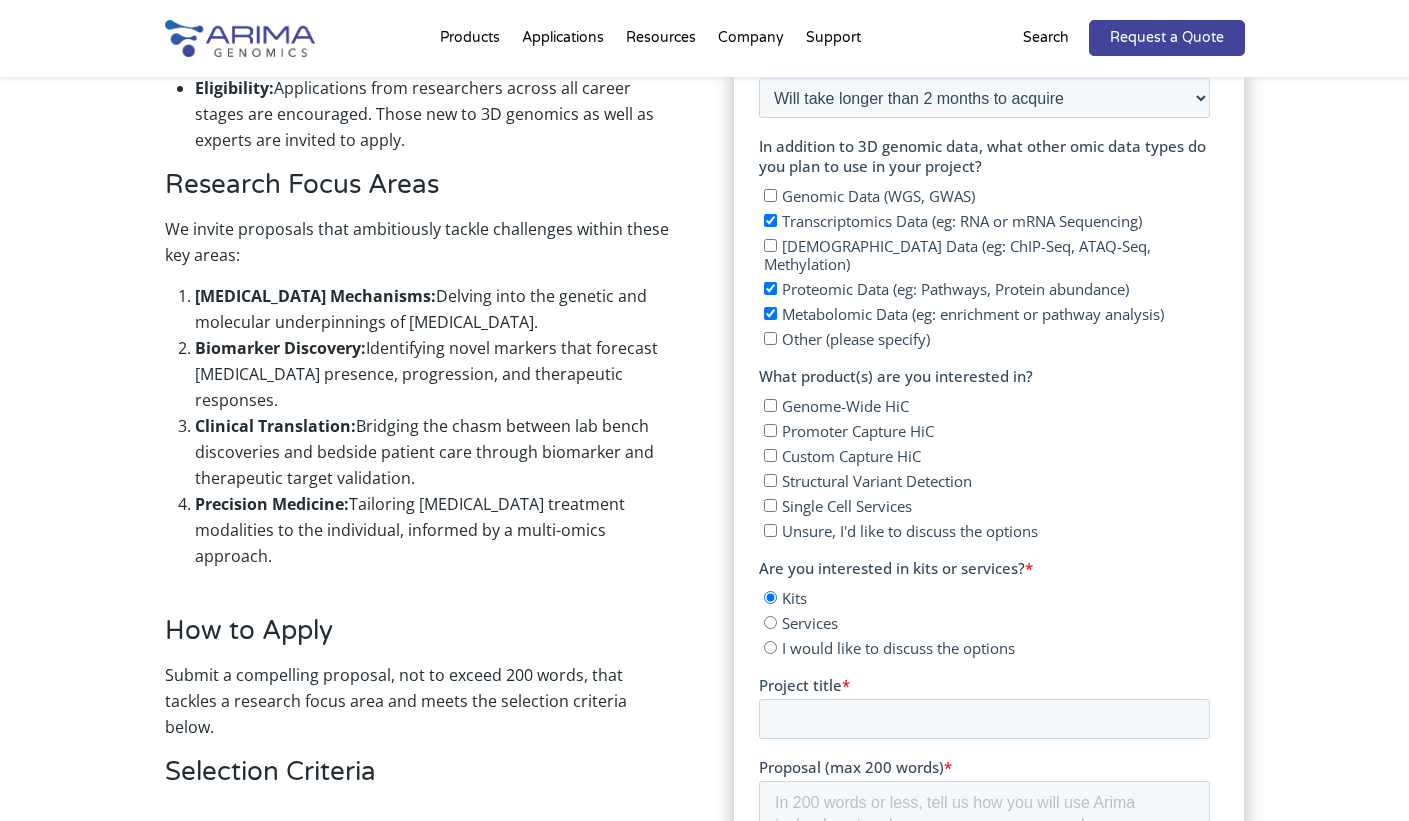 click on "Services" at bounding box center (770, 622) 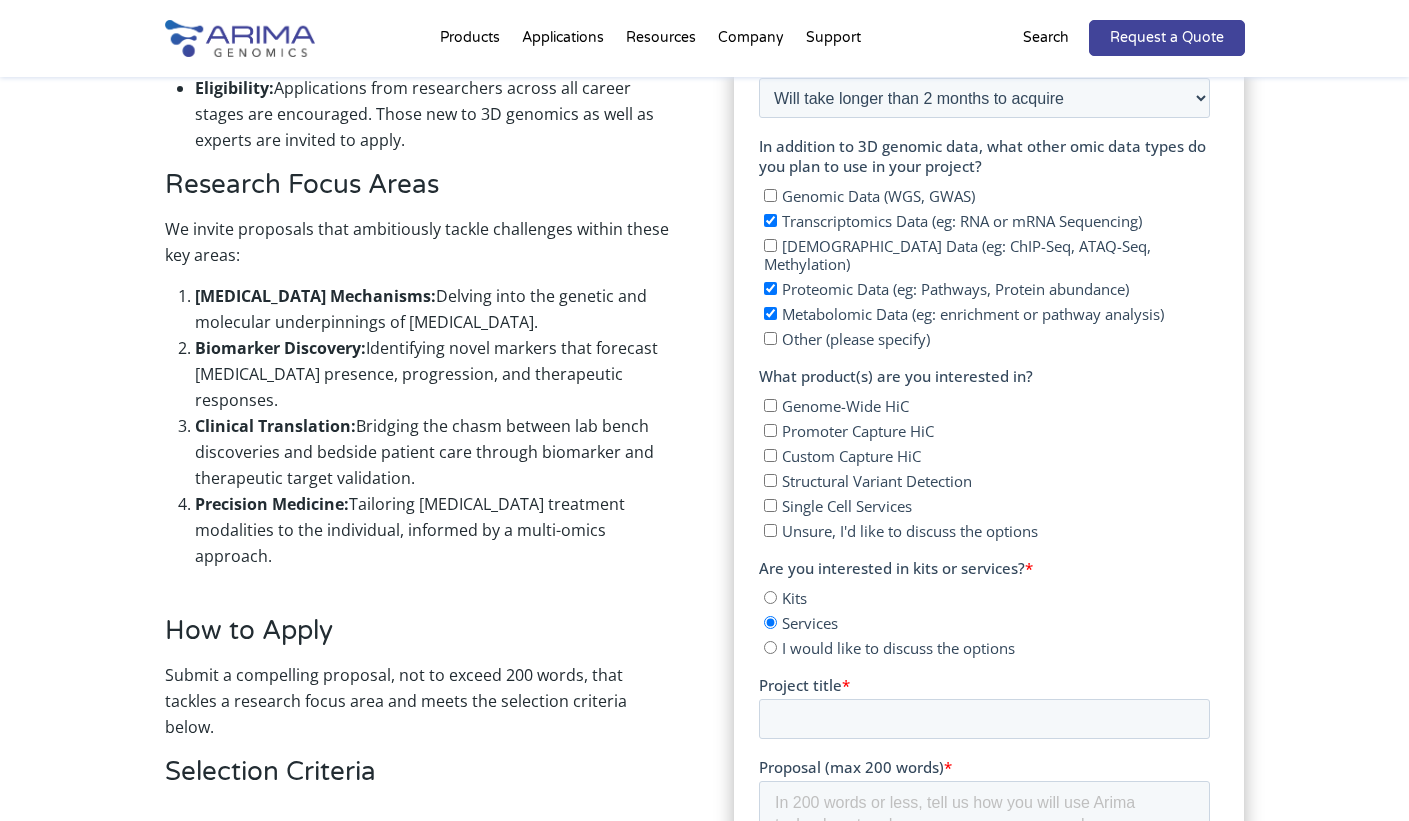 click on "Kits" at bounding box center [770, 597] 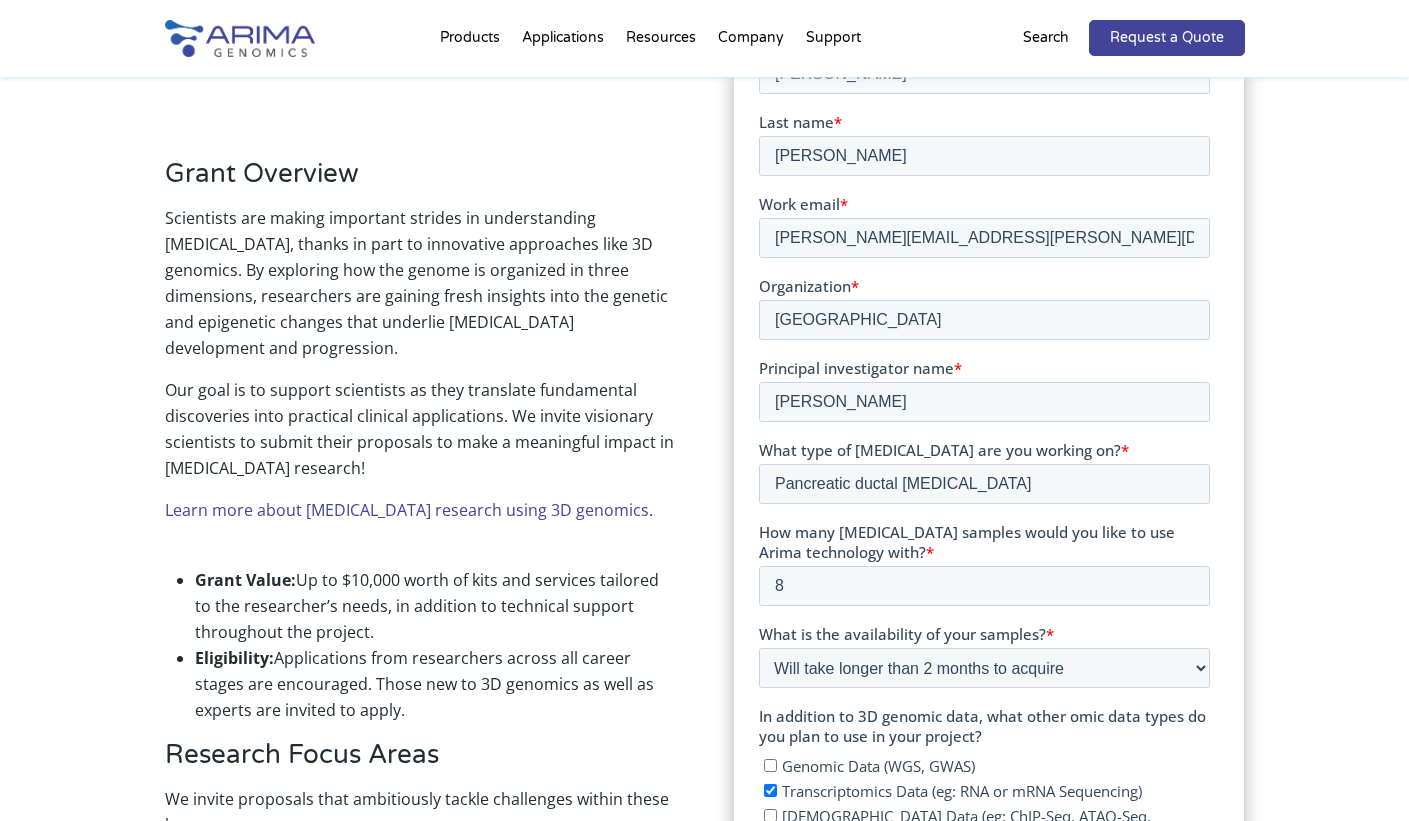 scroll, scrollTop: 0, scrollLeft: 0, axis: both 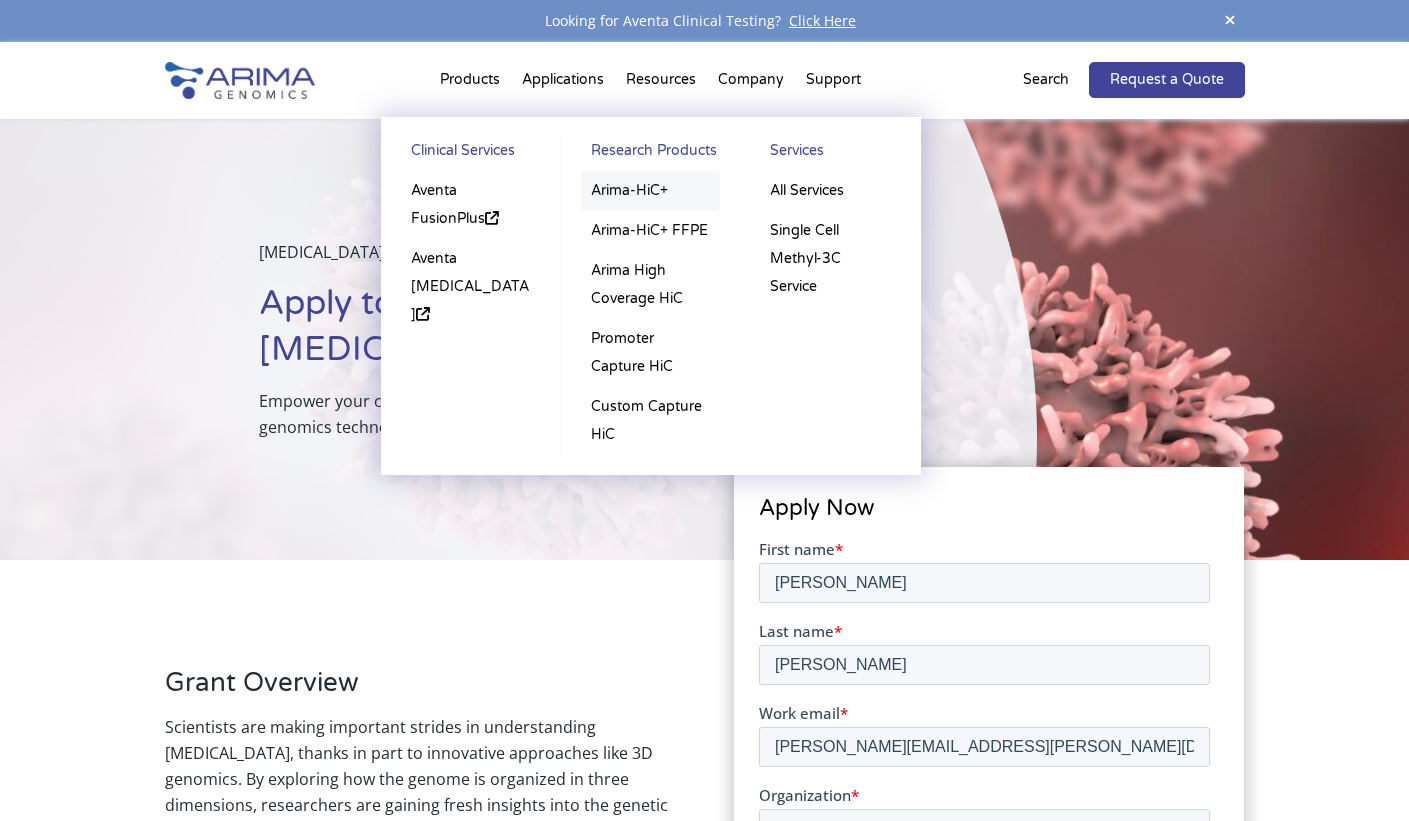 click on "Arima-HiC+" at bounding box center (650, 191) 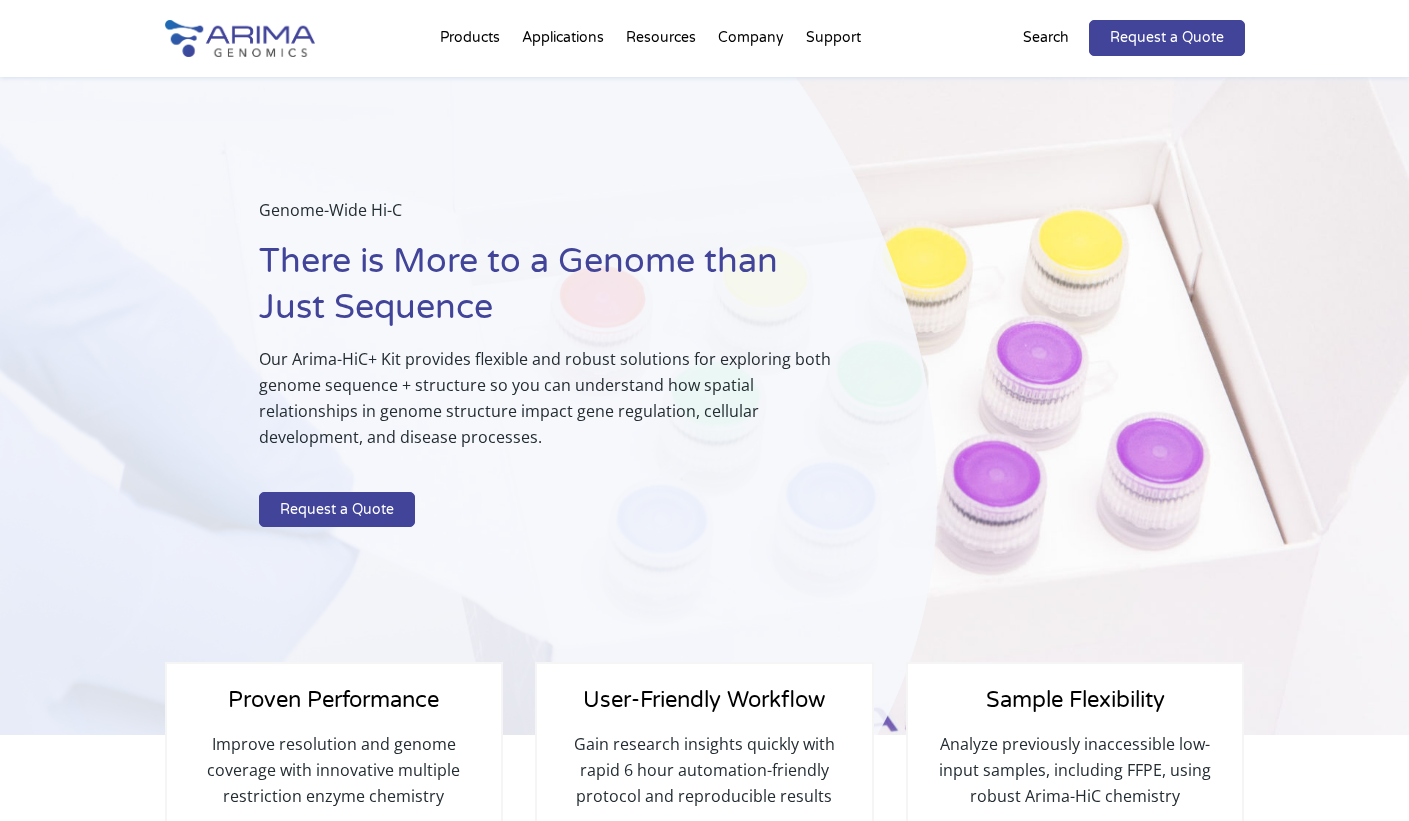 scroll, scrollTop: 0, scrollLeft: 0, axis: both 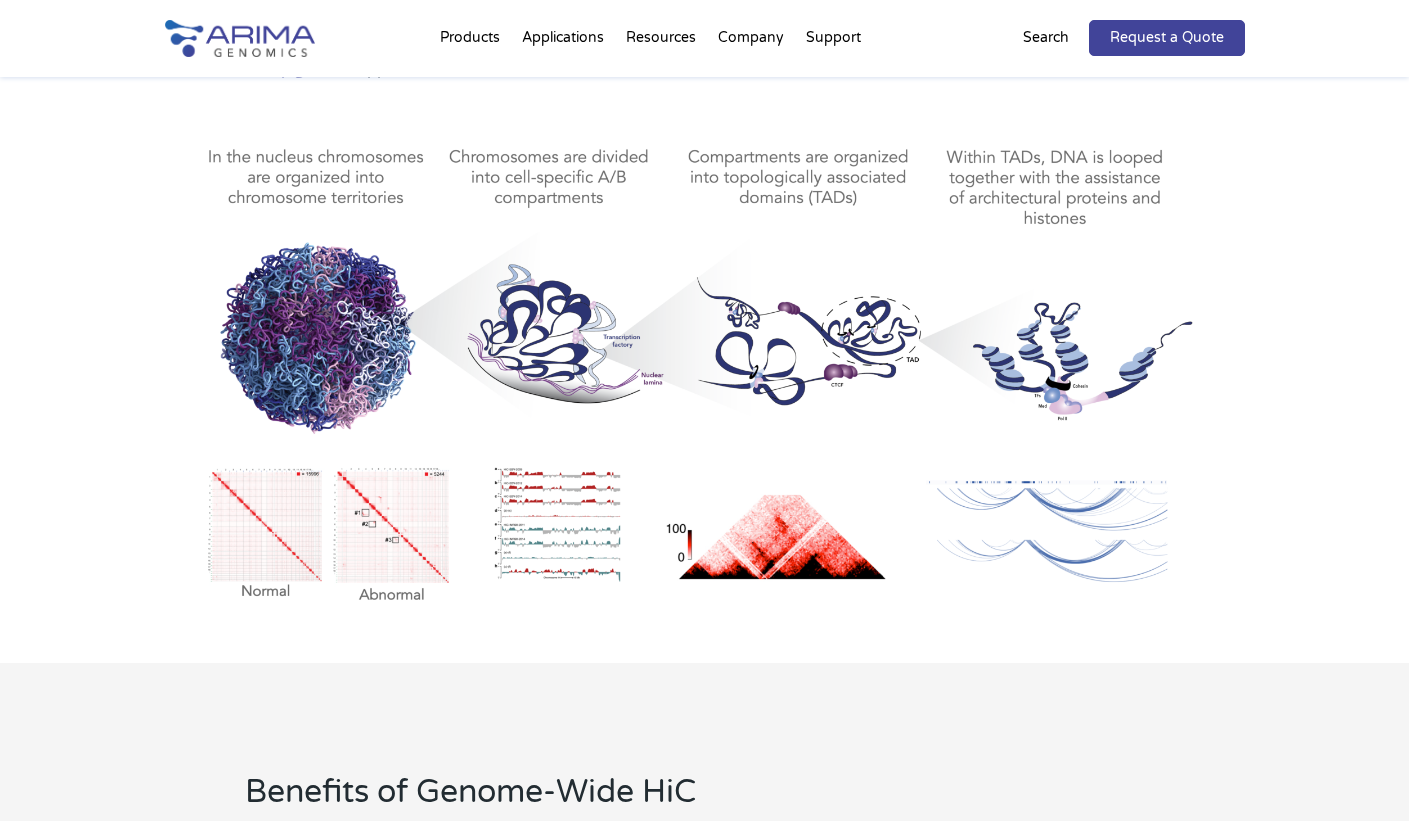 click at bounding box center [705, 362] 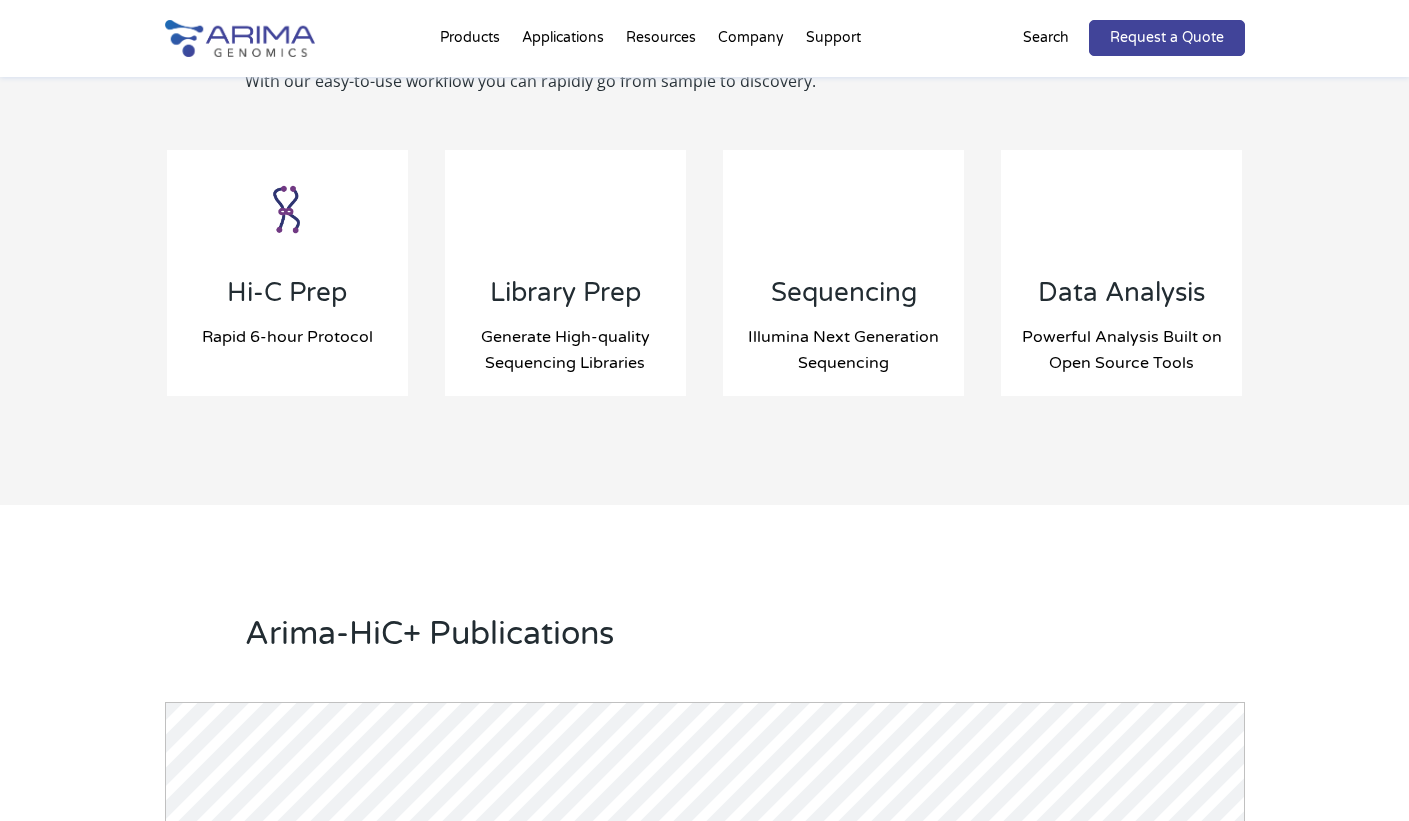 scroll, scrollTop: 2189, scrollLeft: 0, axis: vertical 